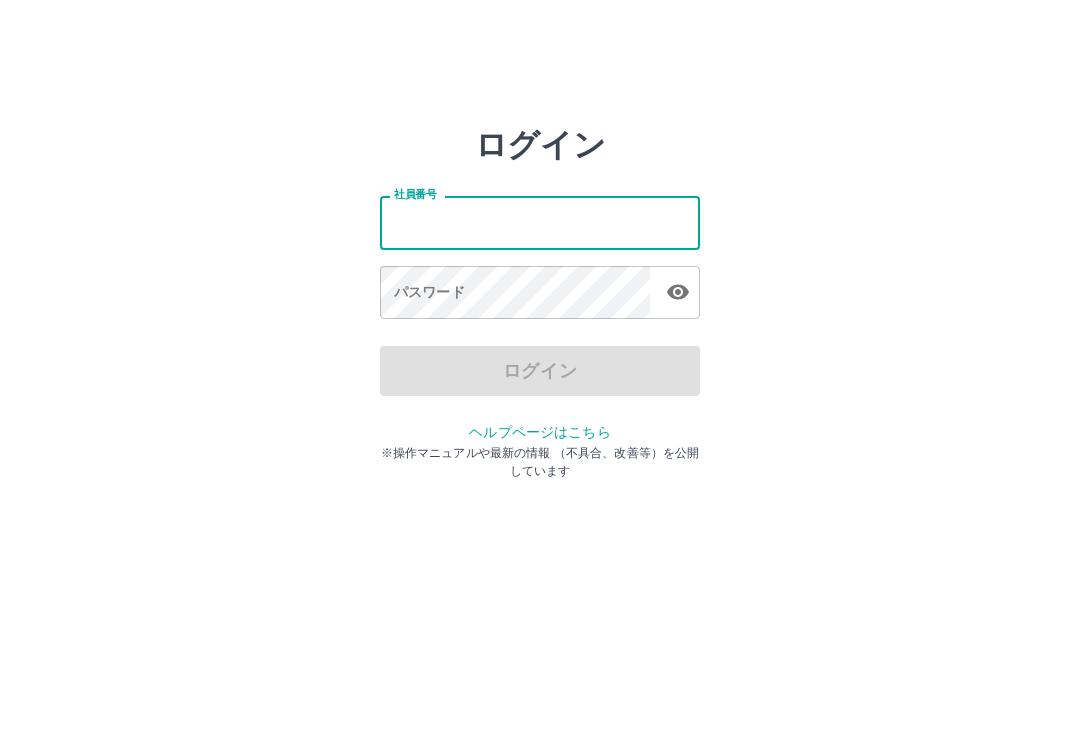 scroll, scrollTop: 0, scrollLeft: 0, axis: both 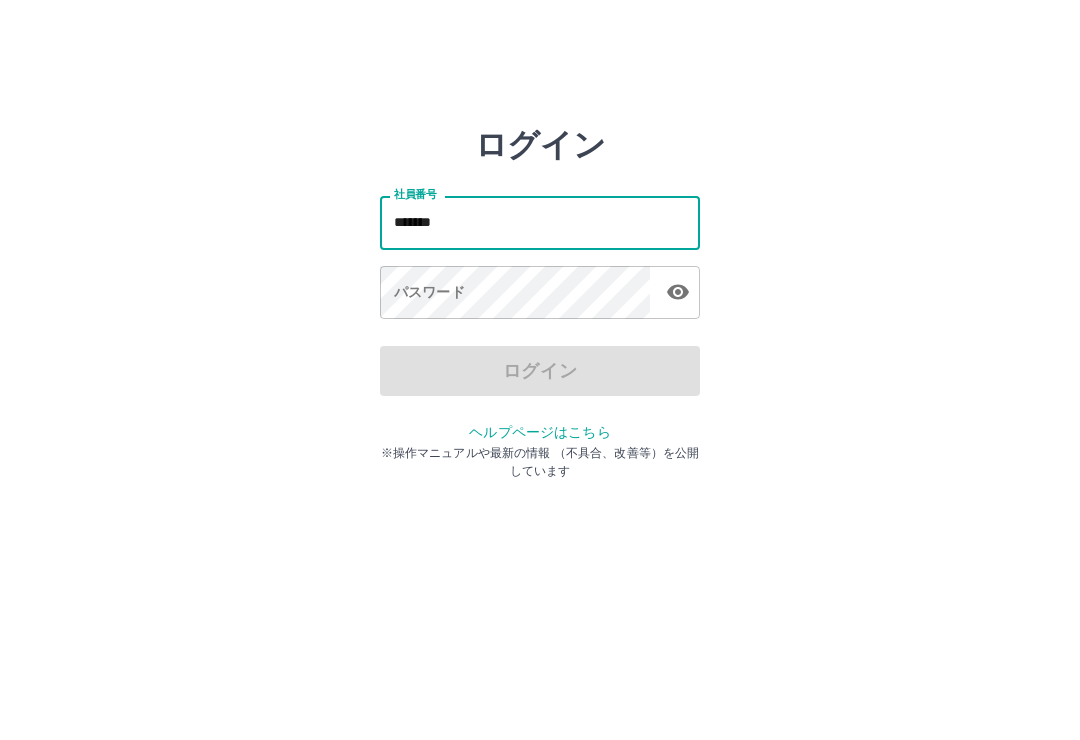 click on "*******" at bounding box center [540, 222] 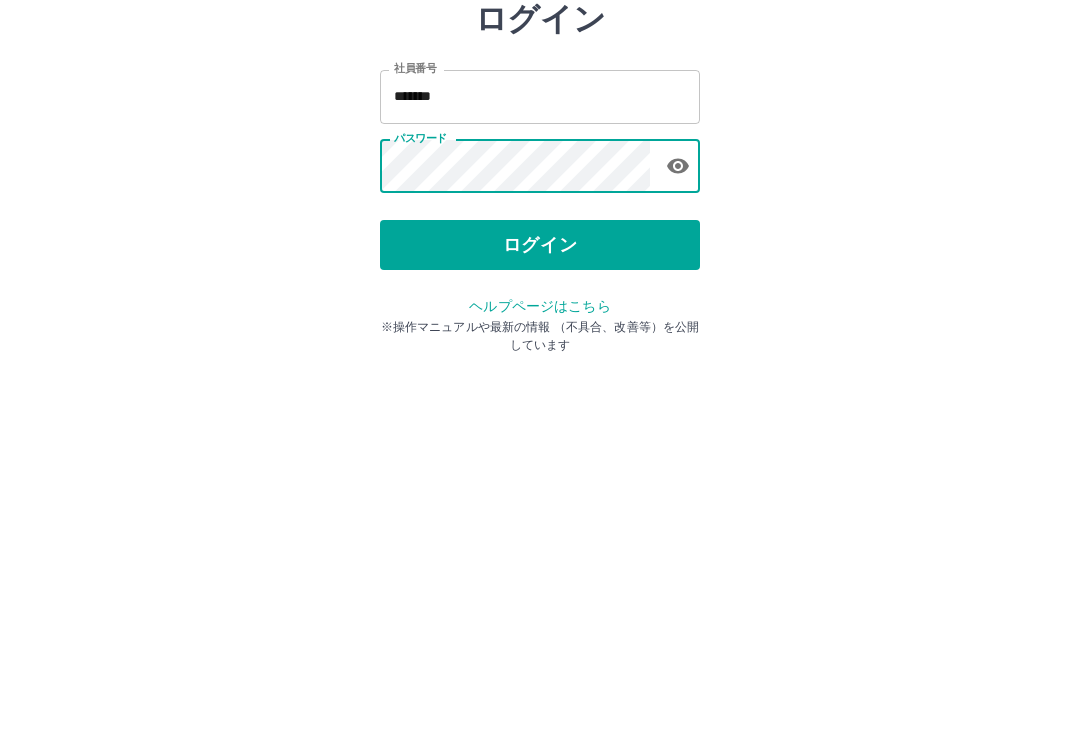 click on "ログイン" at bounding box center (540, 371) 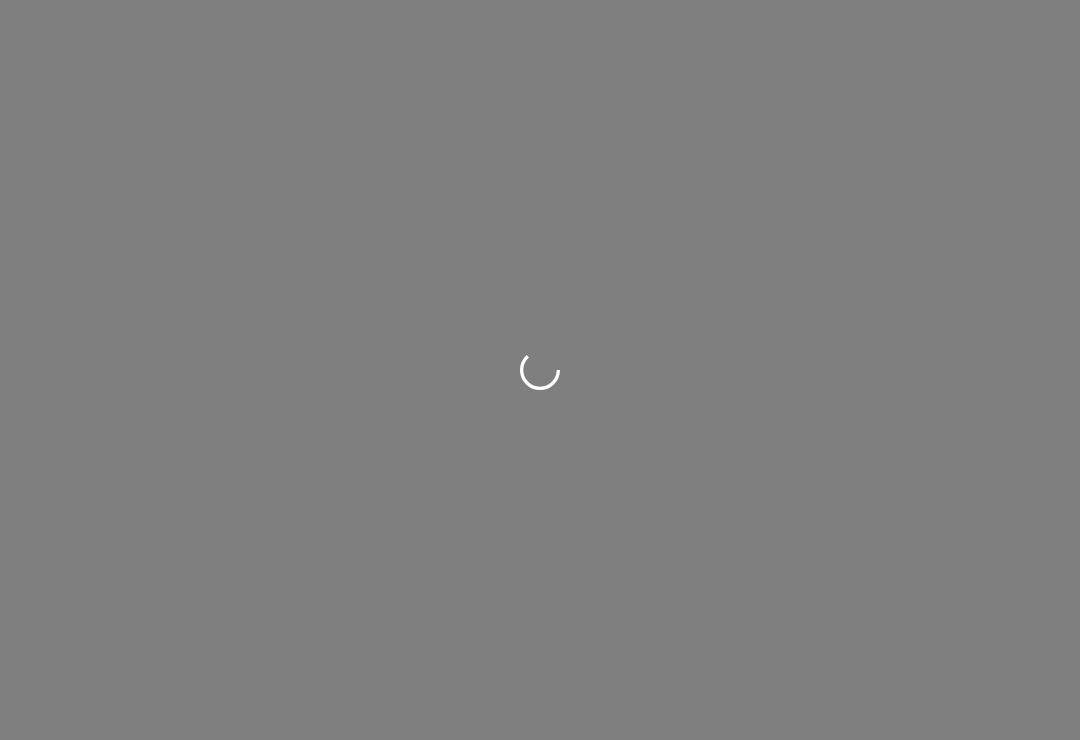 scroll, scrollTop: 0, scrollLeft: 0, axis: both 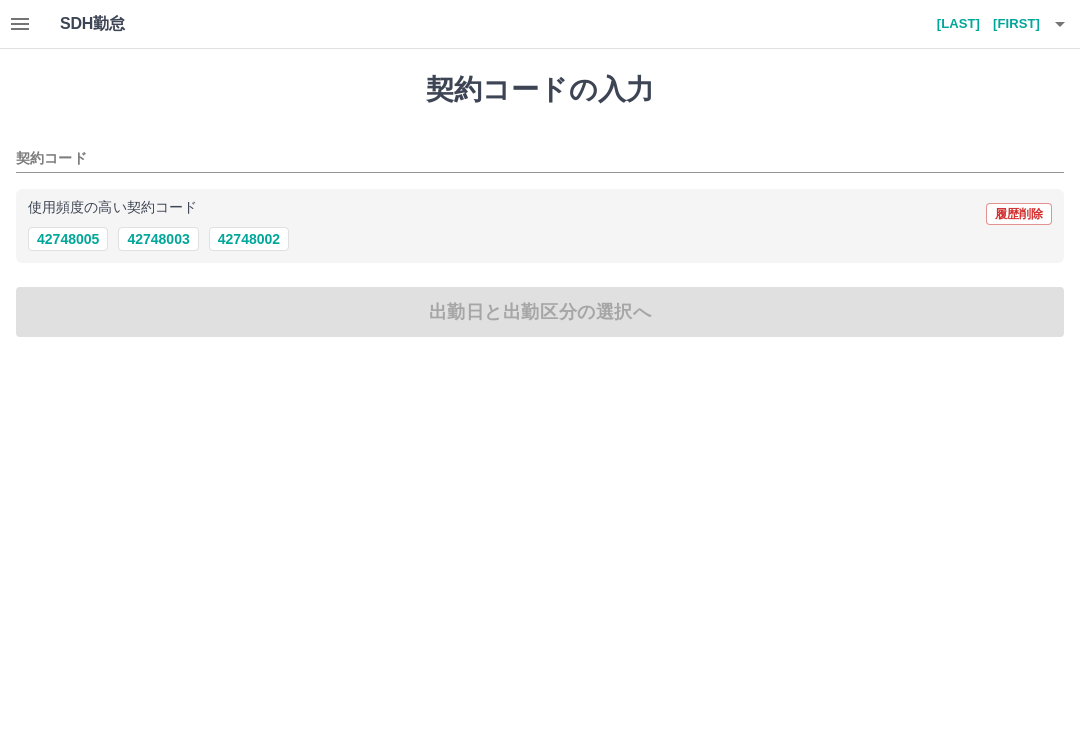 click on "42748005" at bounding box center (68, 239) 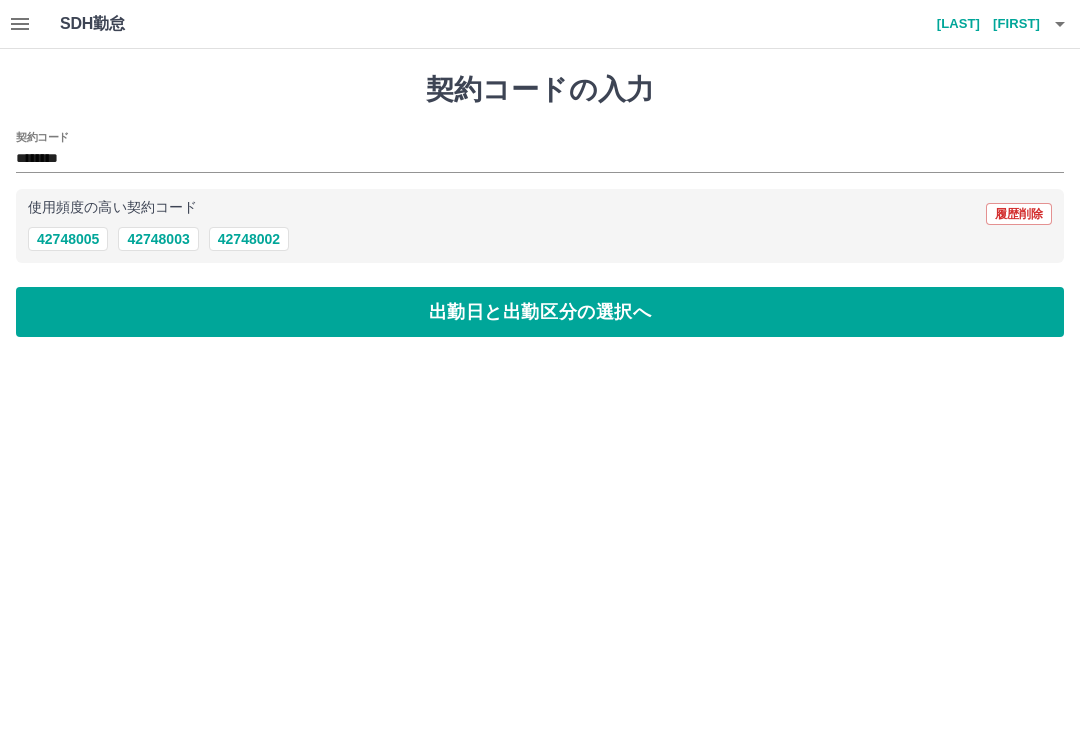 click on "出勤日と出勤区分の選択へ" at bounding box center (540, 312) 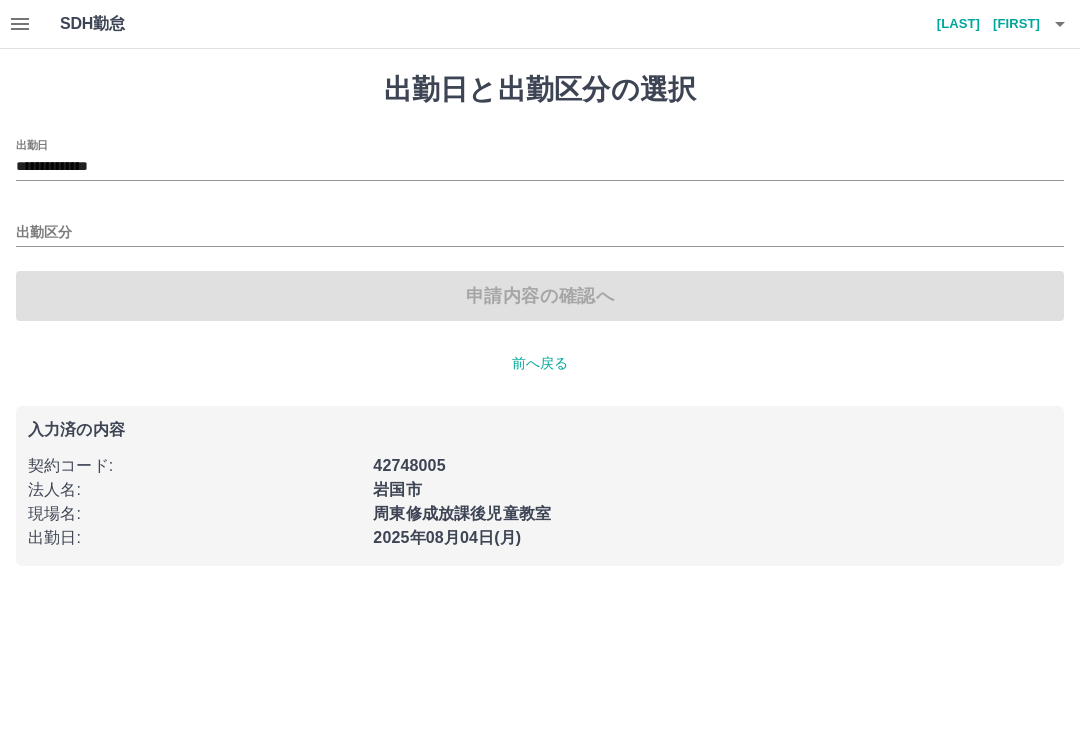 click on "出勤区分" at bounding box center [540, 233] 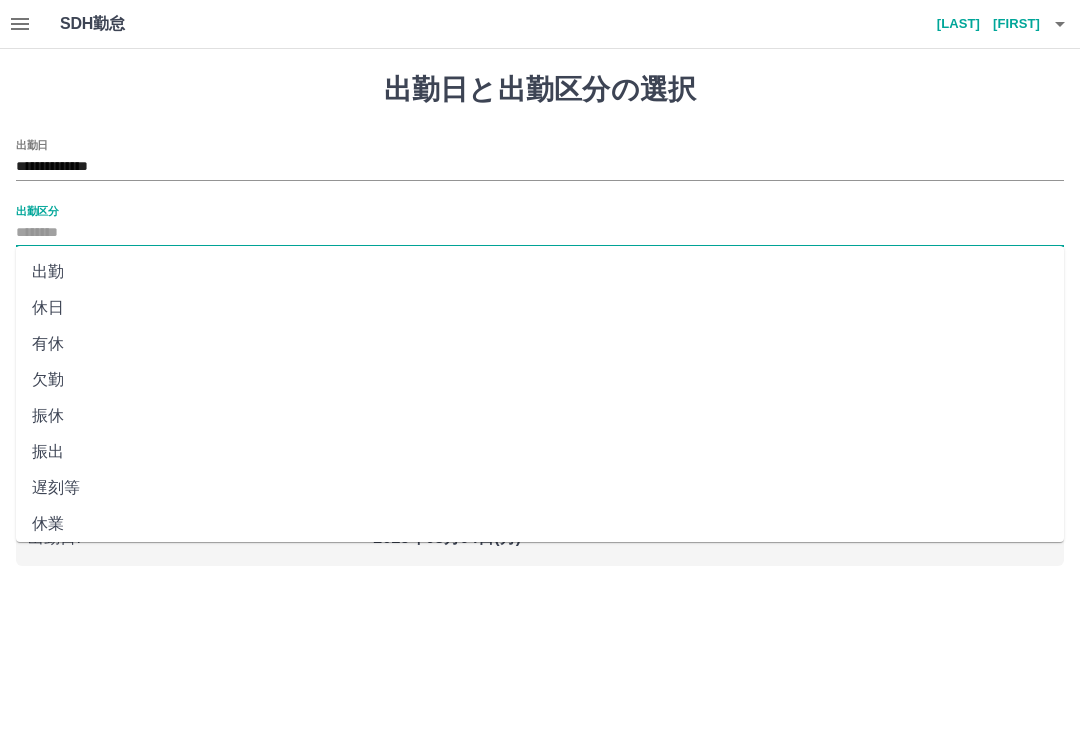 click on "出勤" at bounding box center (540, 272) 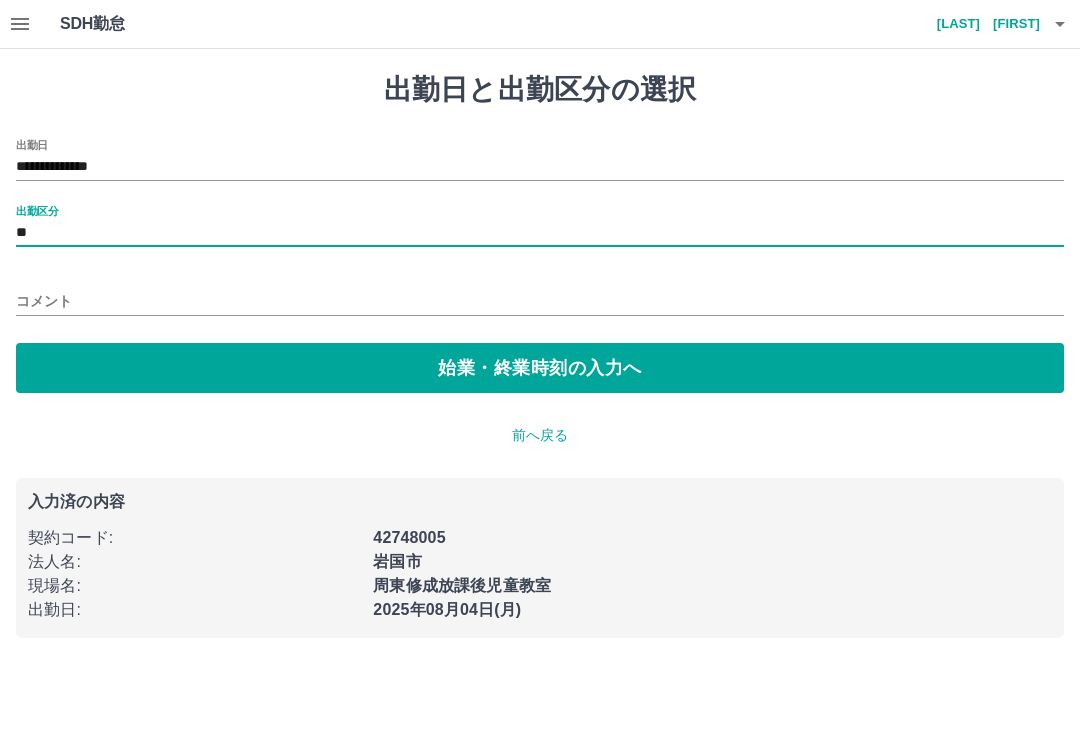 click on "**********" at bounding box center (540, 167) 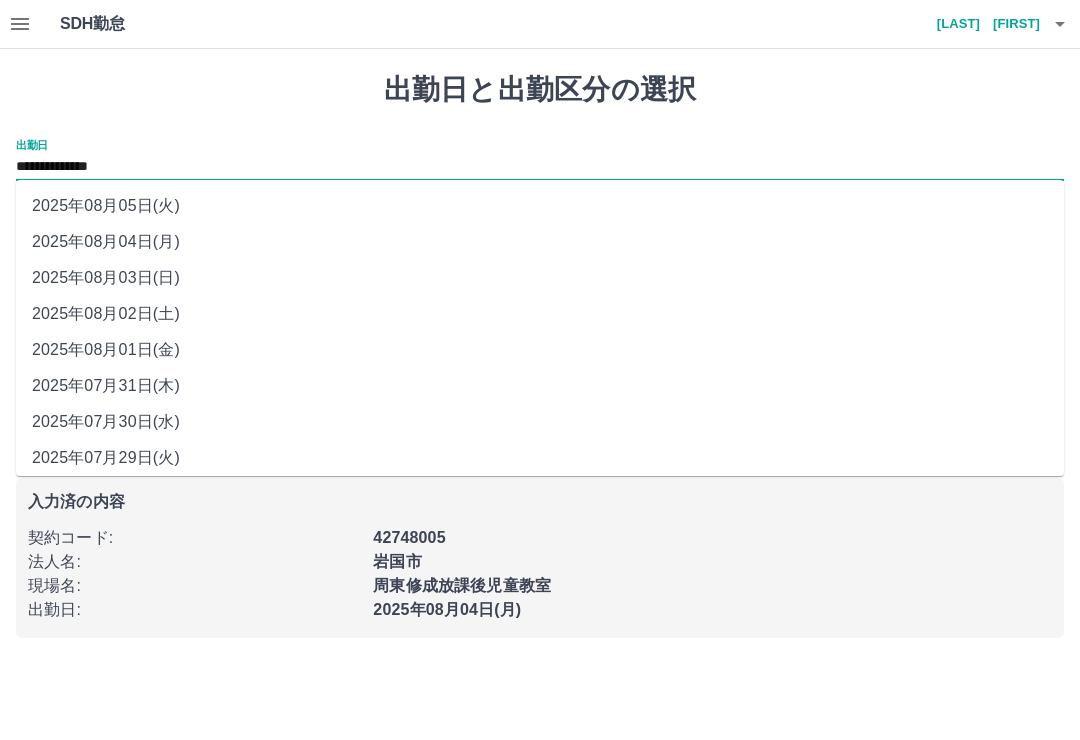 click on "2025年08月01日(金)" at bounding box center (540, 350) 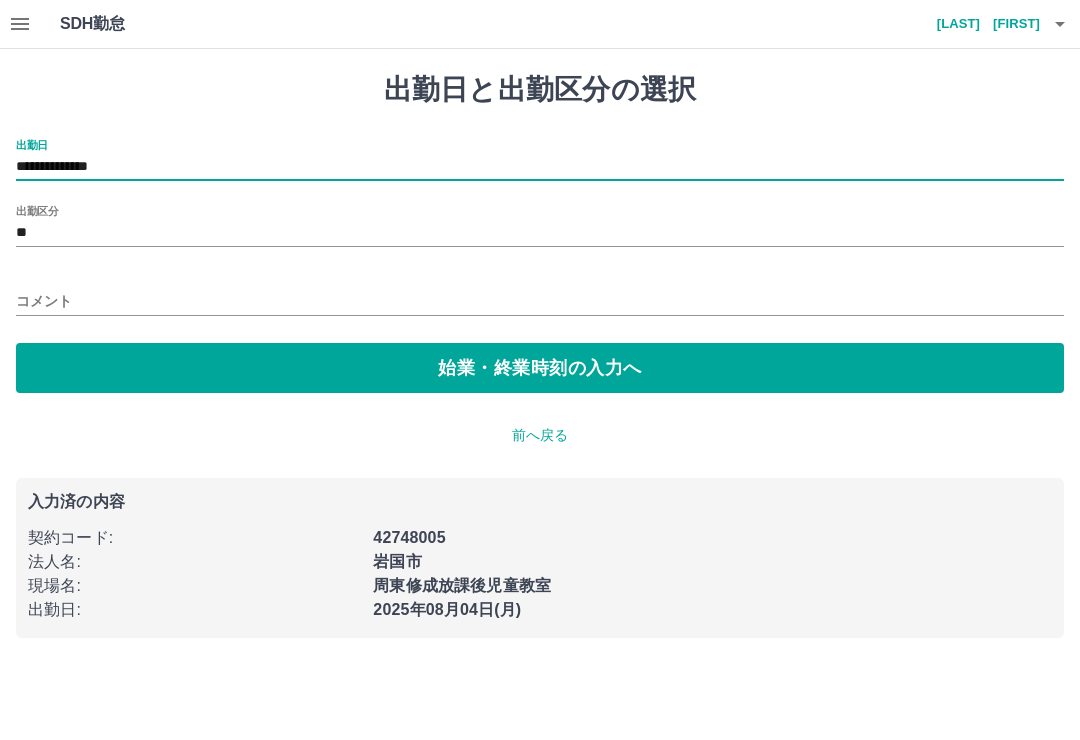 click on "**" at bounding box center [540, 233] 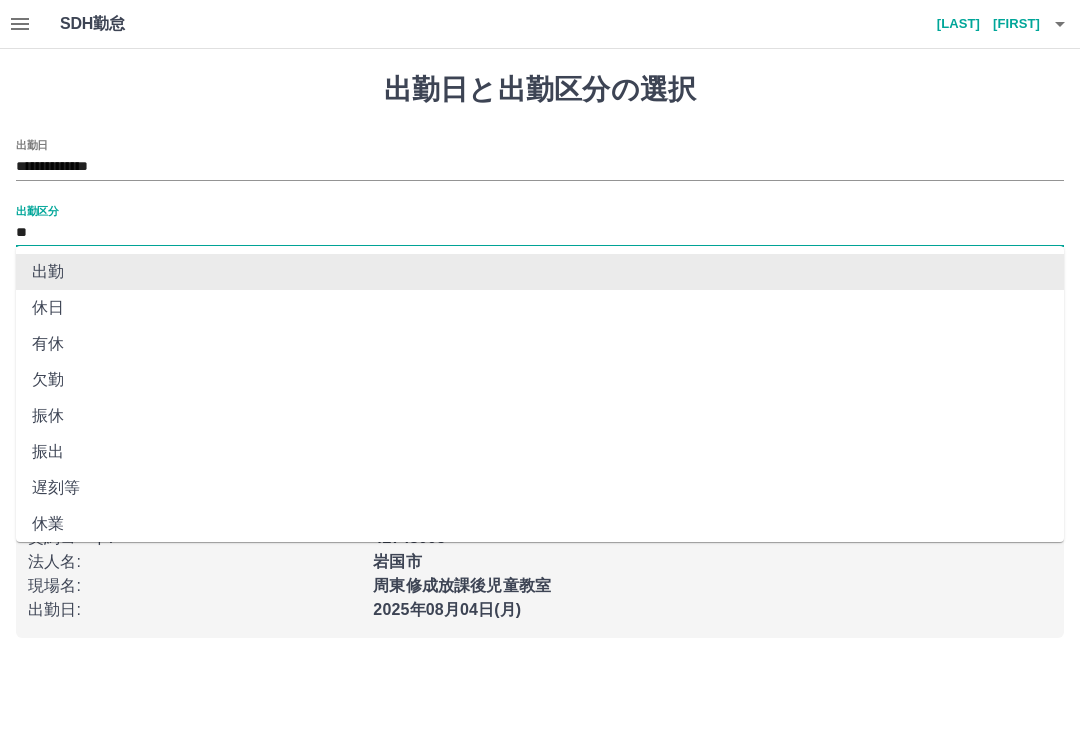 click on "休日" at bounding box center [540, 308] 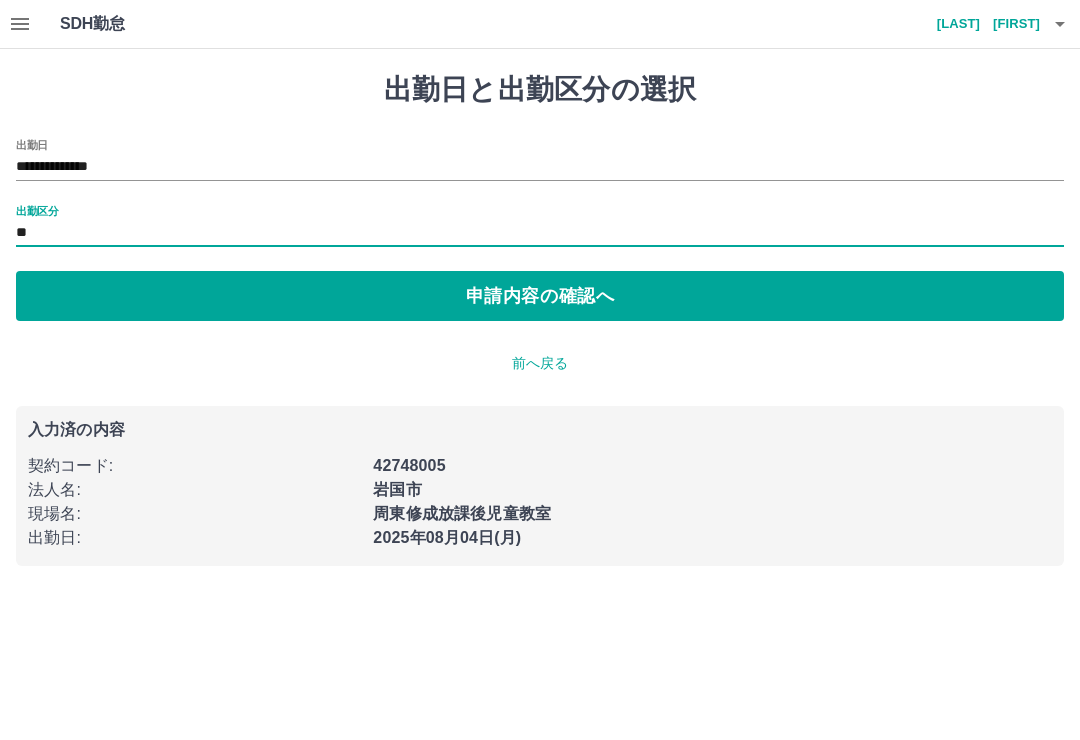 type on "**" 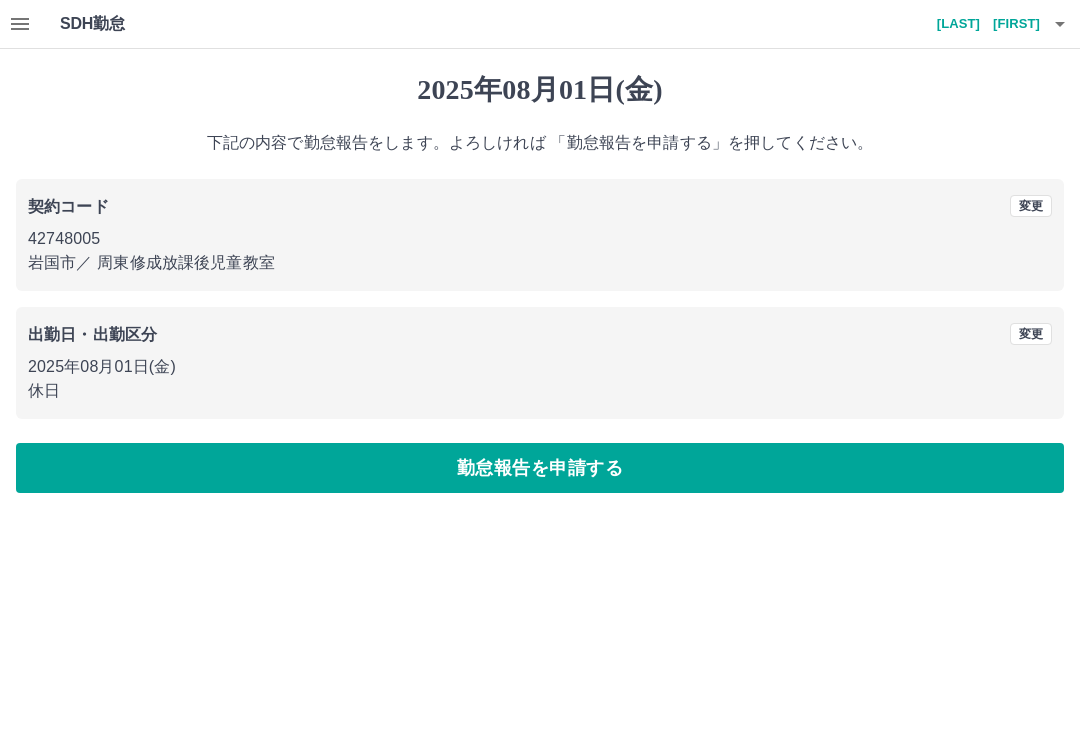 click on "勤怠報告を申請する" at bounding box center (540, 468) 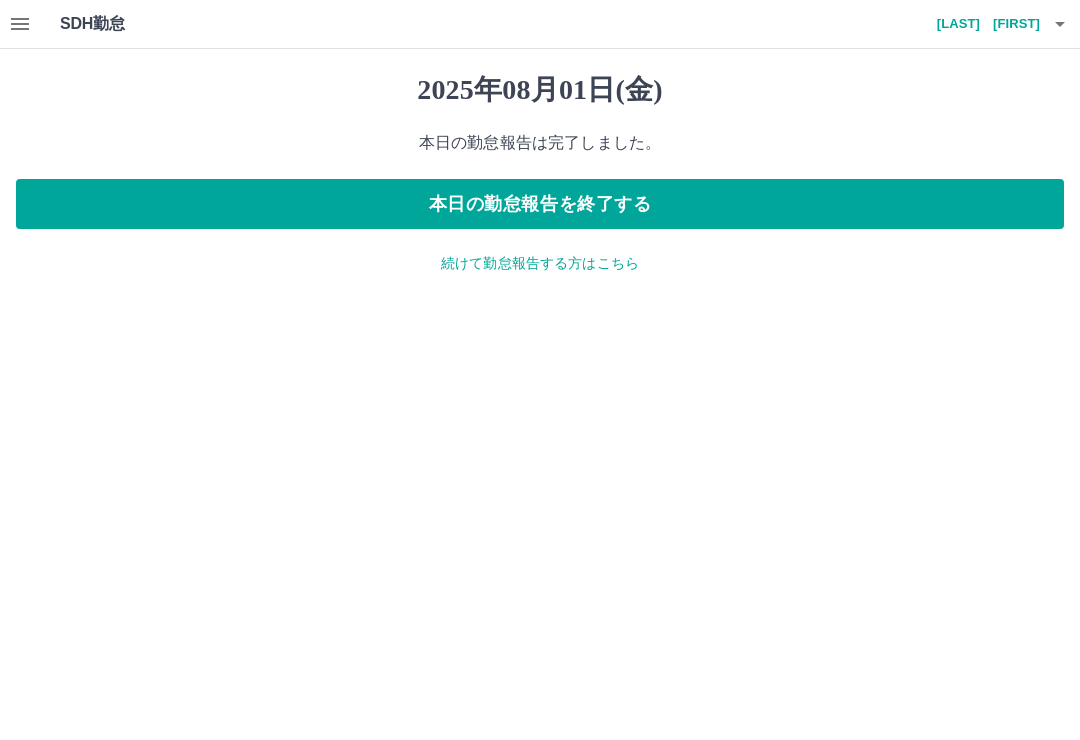 click on "続けて勤怠報告する方はこちら" at bounding box center (540, 263) 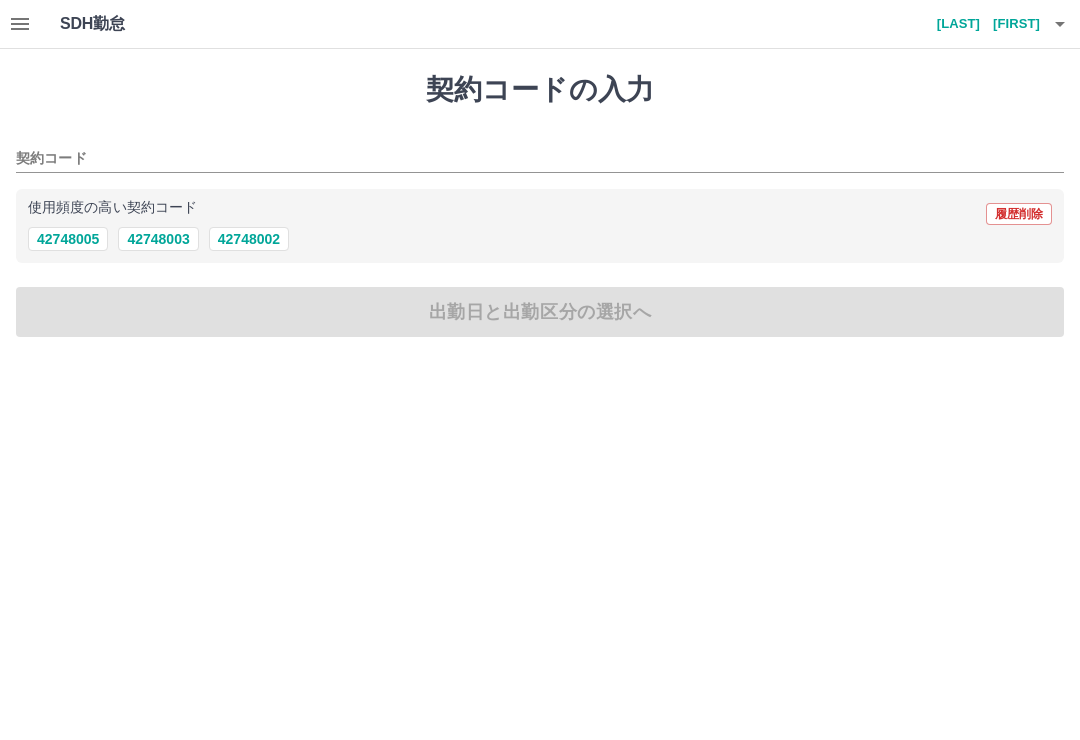 click on "契約コード" at bounding box center [540, 152] 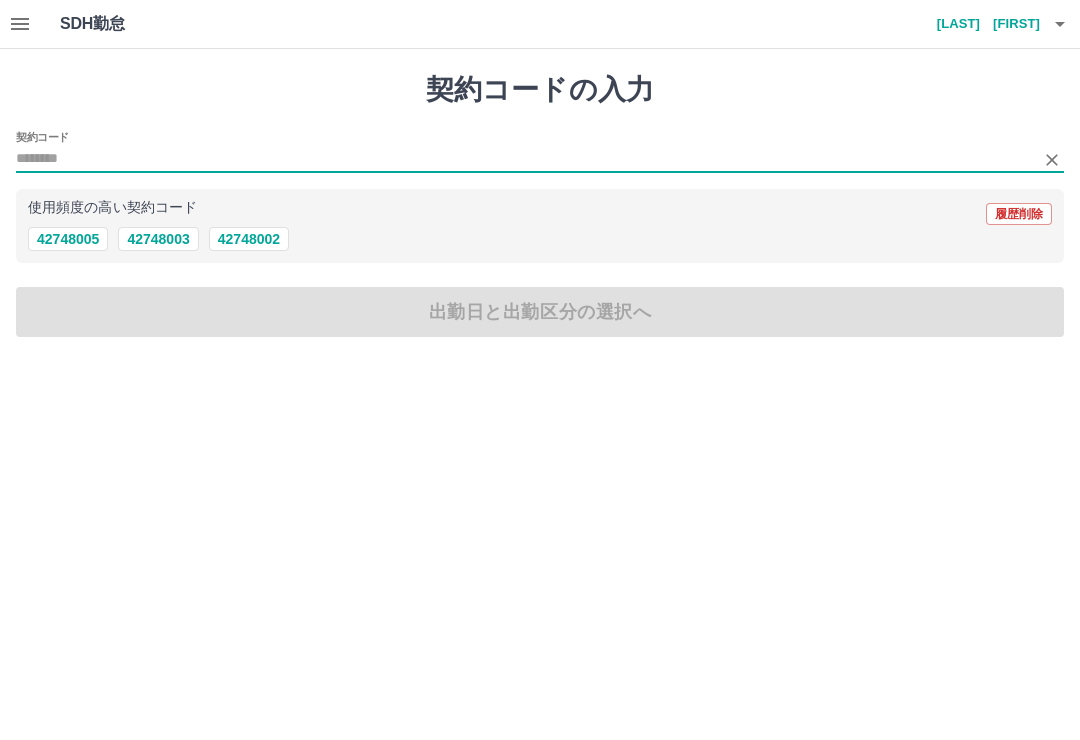 click on "42748005" at bounding box center [68, 239] 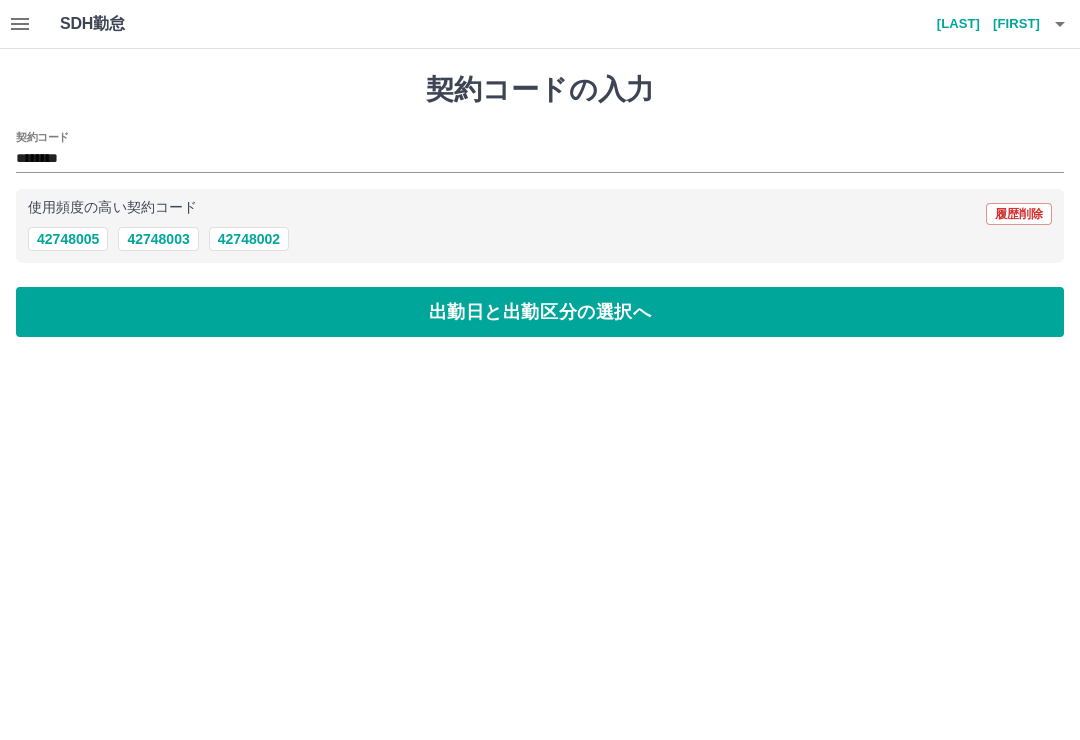 click on "出勤日と出勤区分の選択へ" at bounding box center [540, 312] 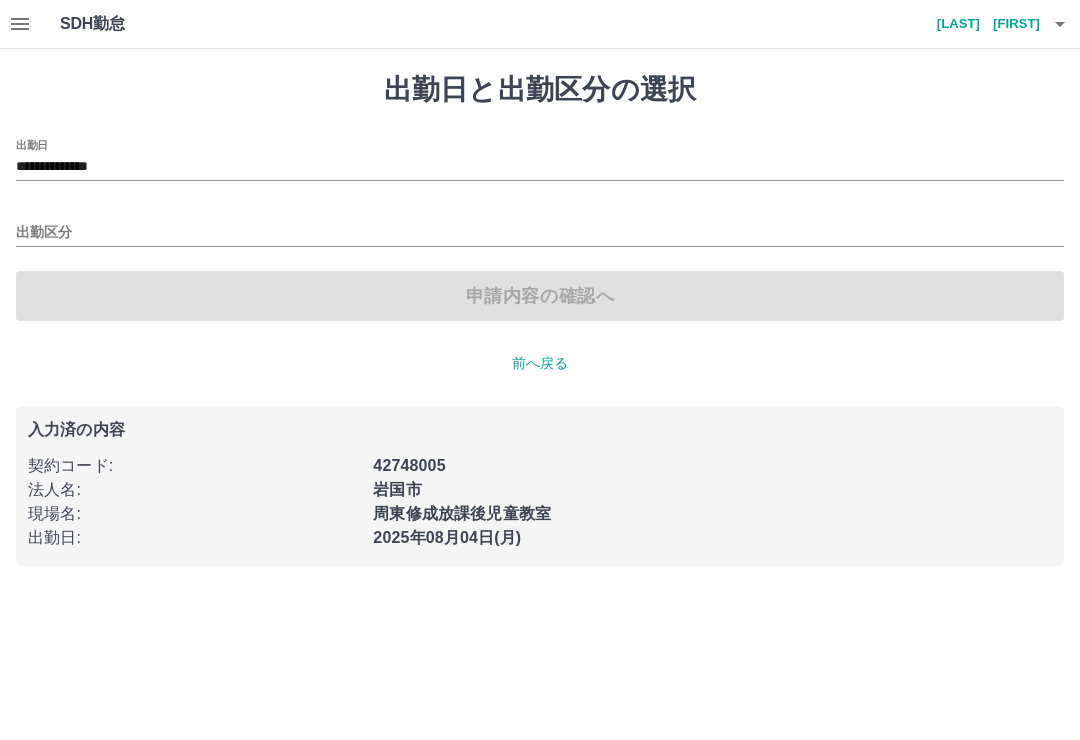 click on "出勤区分" at bounding box center [540, 233] 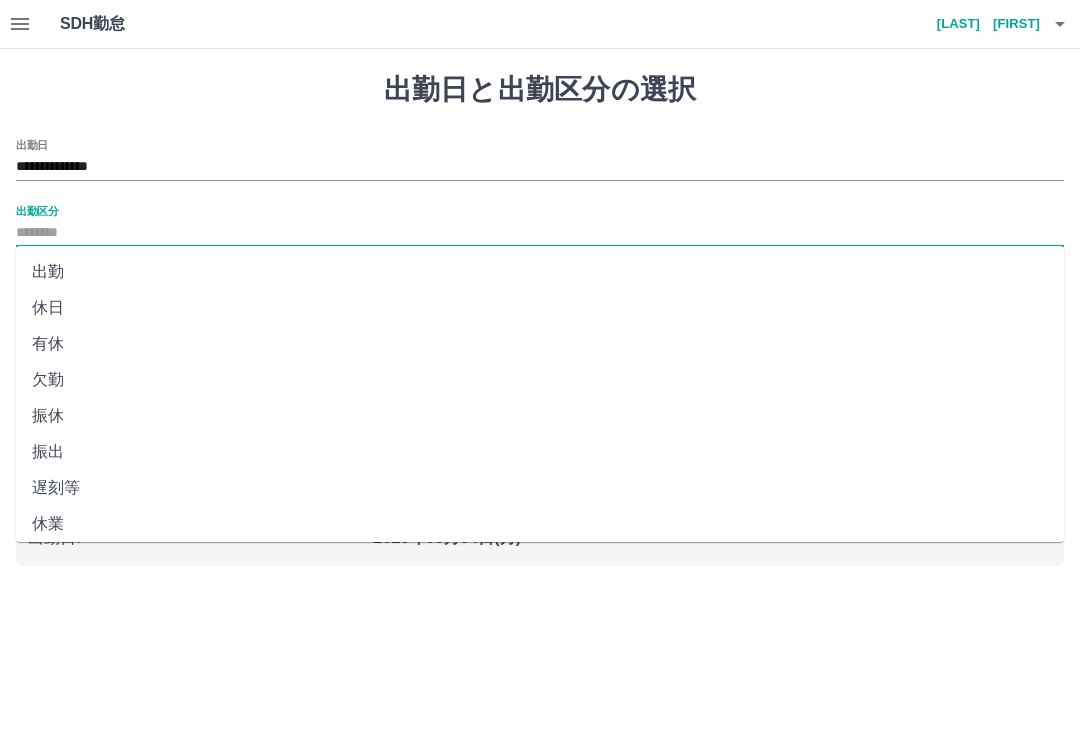 click on "**********" at bounding box center (540, 167) 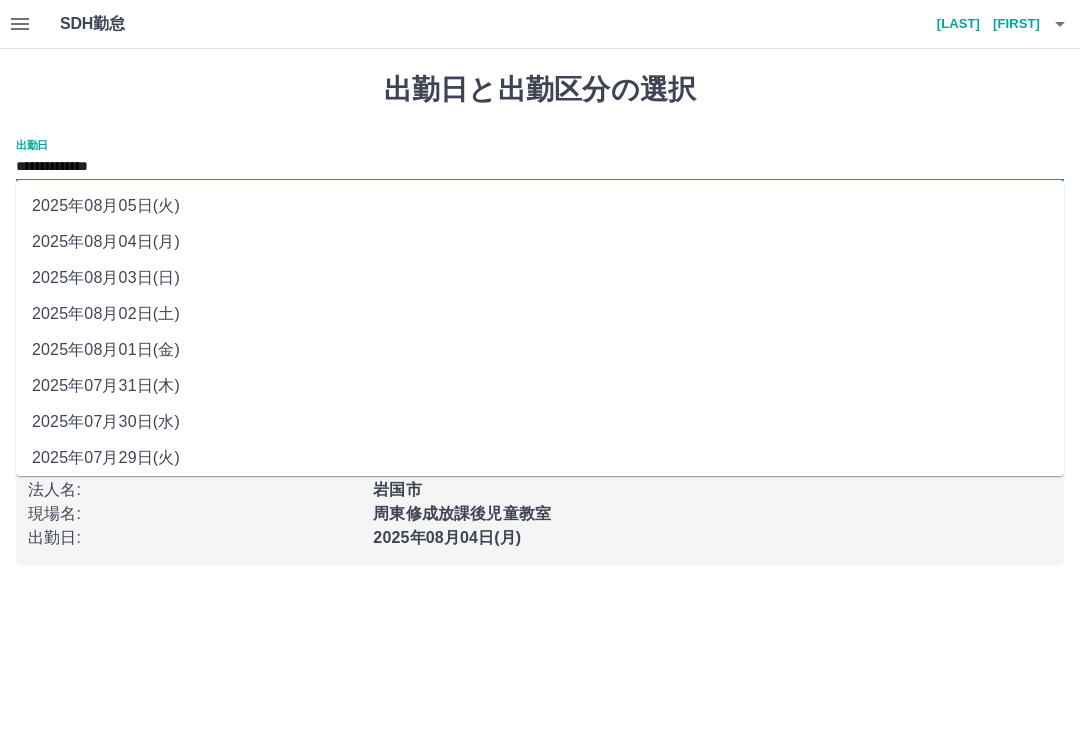 click on "2025年08月02日(土)" at bounding box center [540, 314] 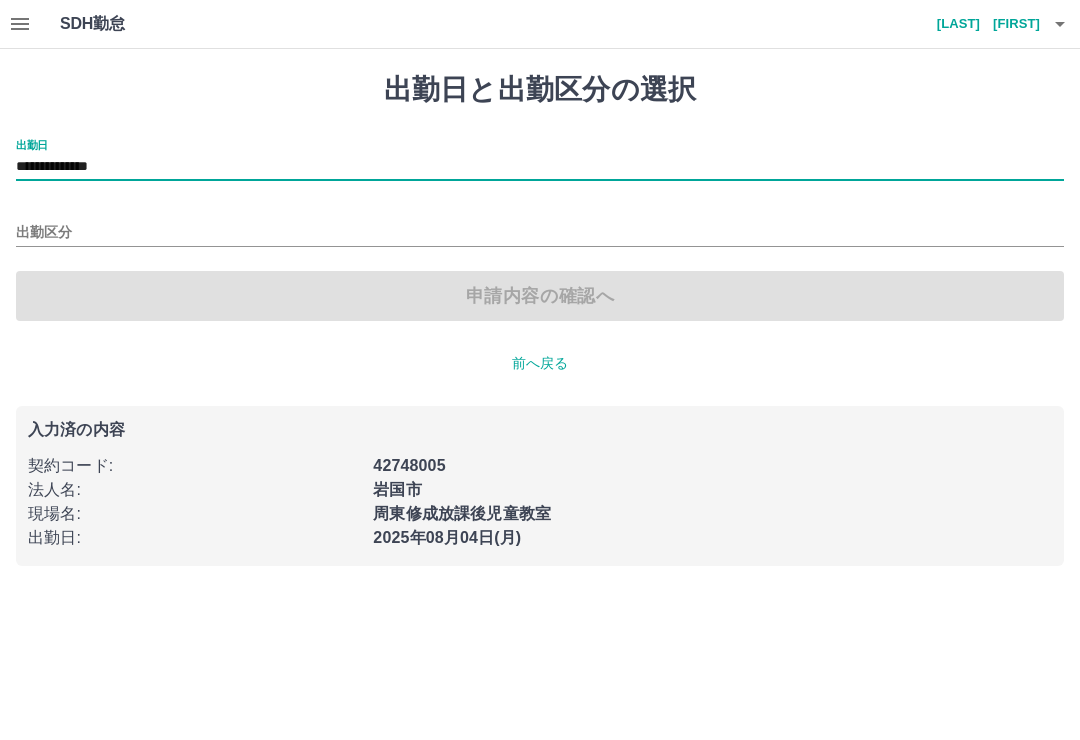 click on "出勤区分" at bounding box center (540, 233) 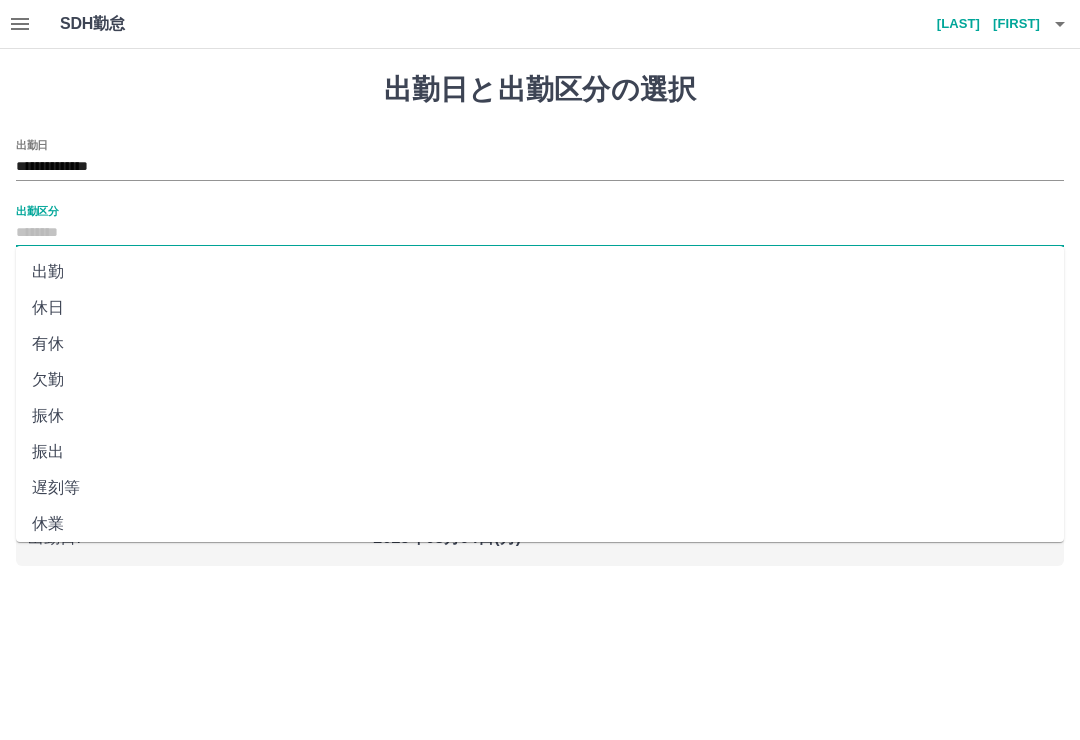 click on "休日" at bounding box center [540, 308] 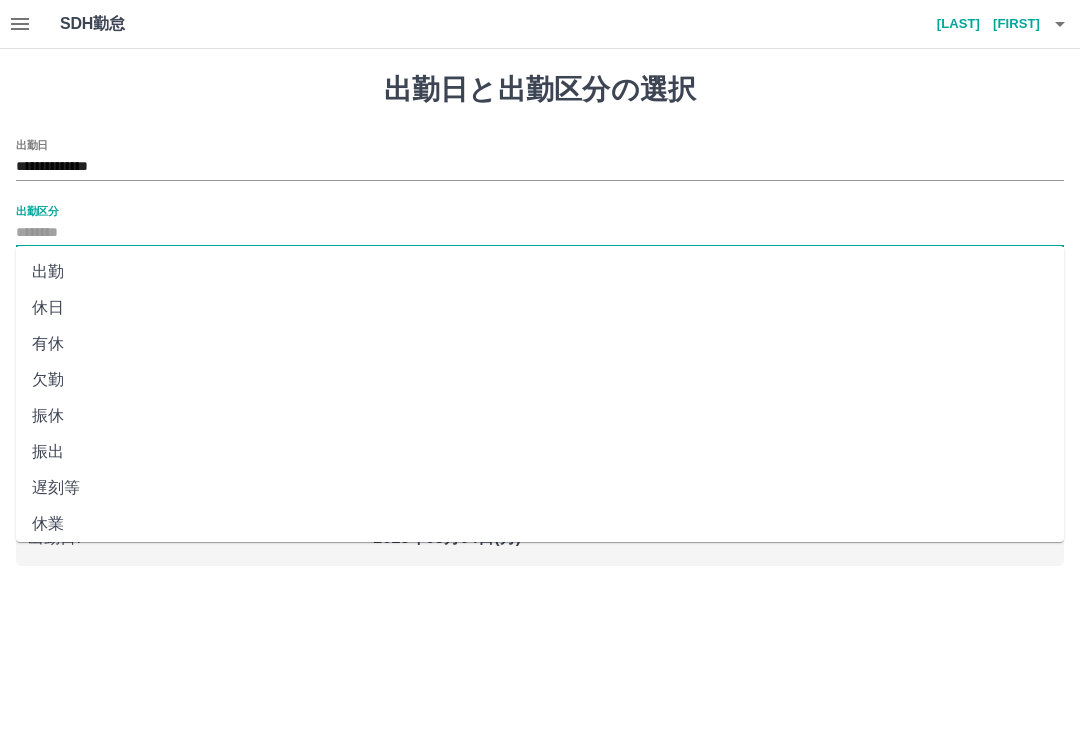 type on "**" 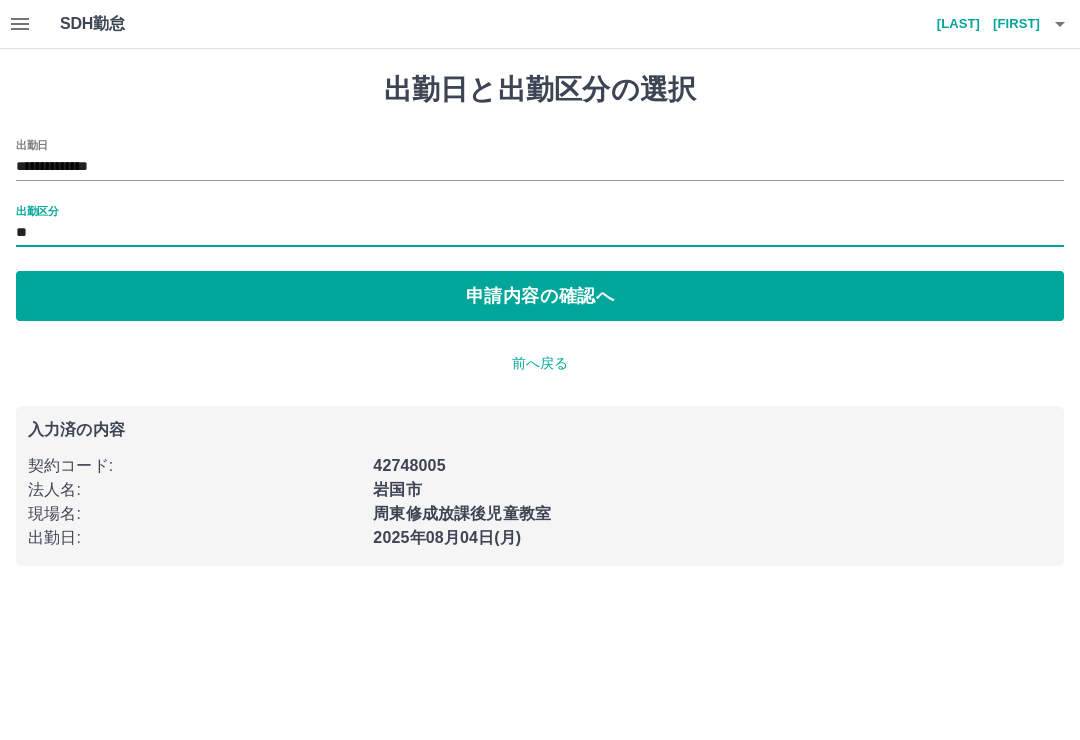 click on "申請内容の確認へ" at bounding box center (540, 296) 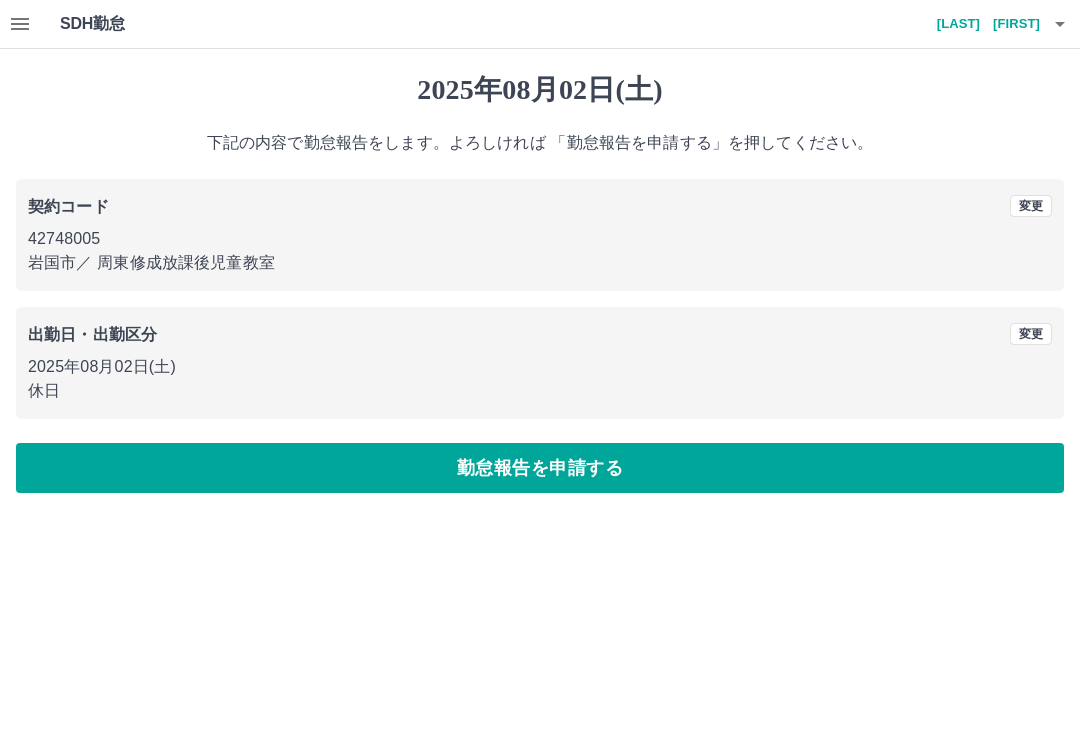 click on "勤怠報告を申請する" at bounding box center (540, 468) 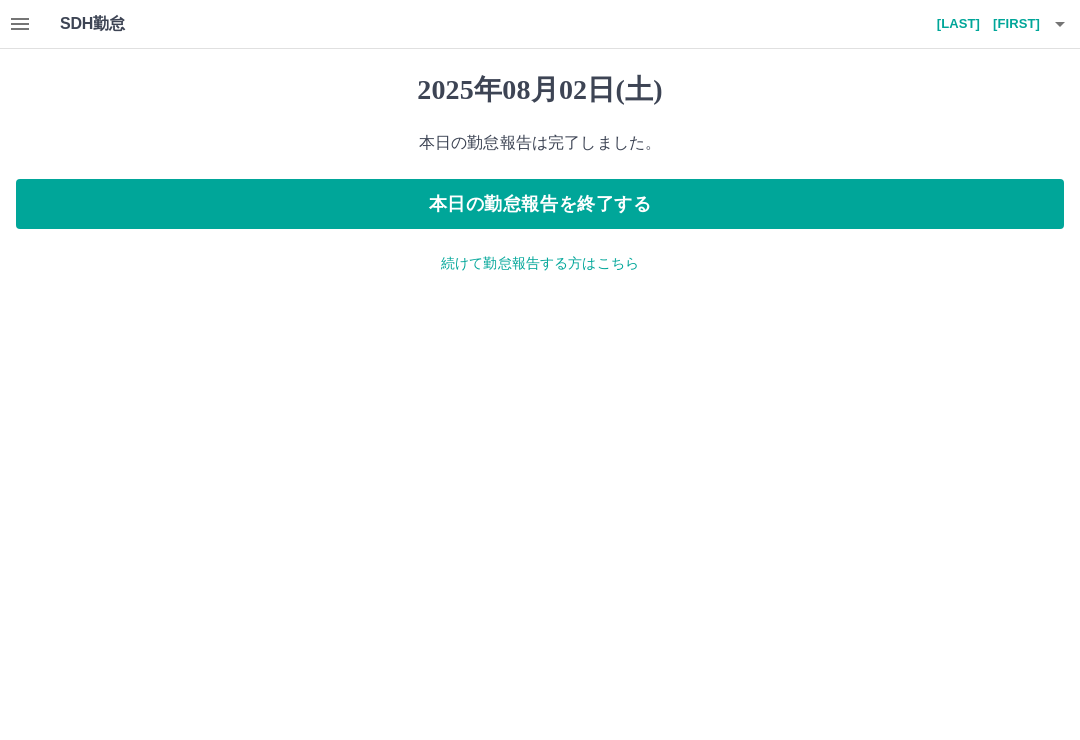 click on "続けて勤怠報告する方はこちら" at bounding box center (540, 263) 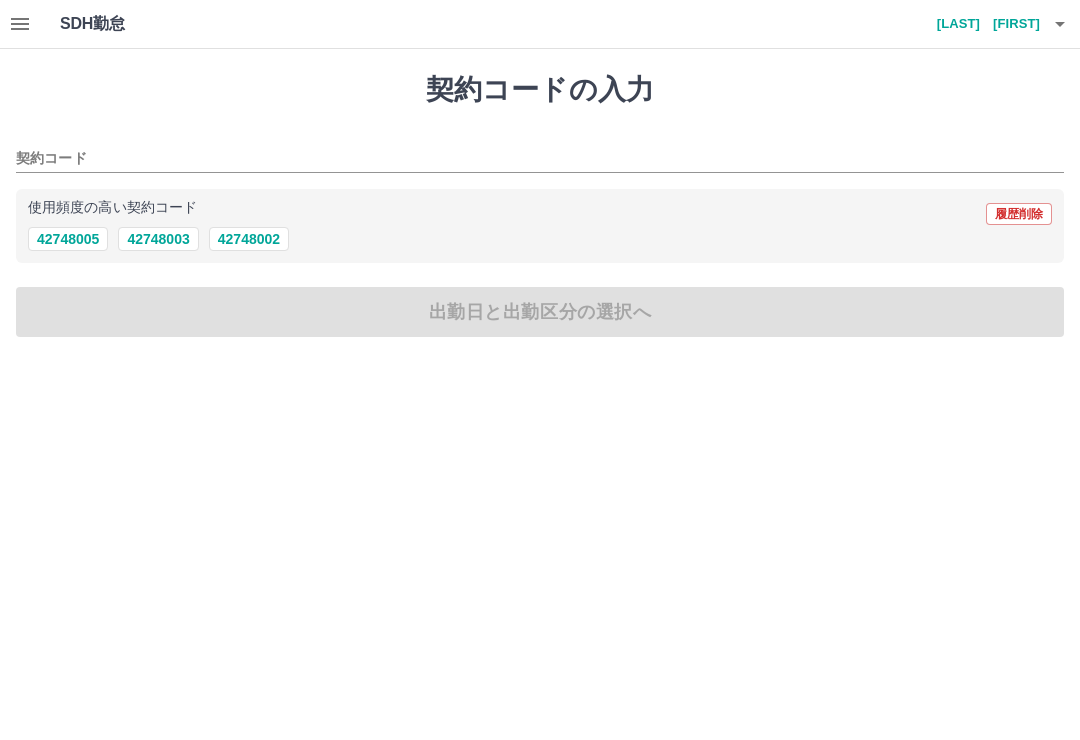 click on "契約コード" at bounding box center (525, 159) 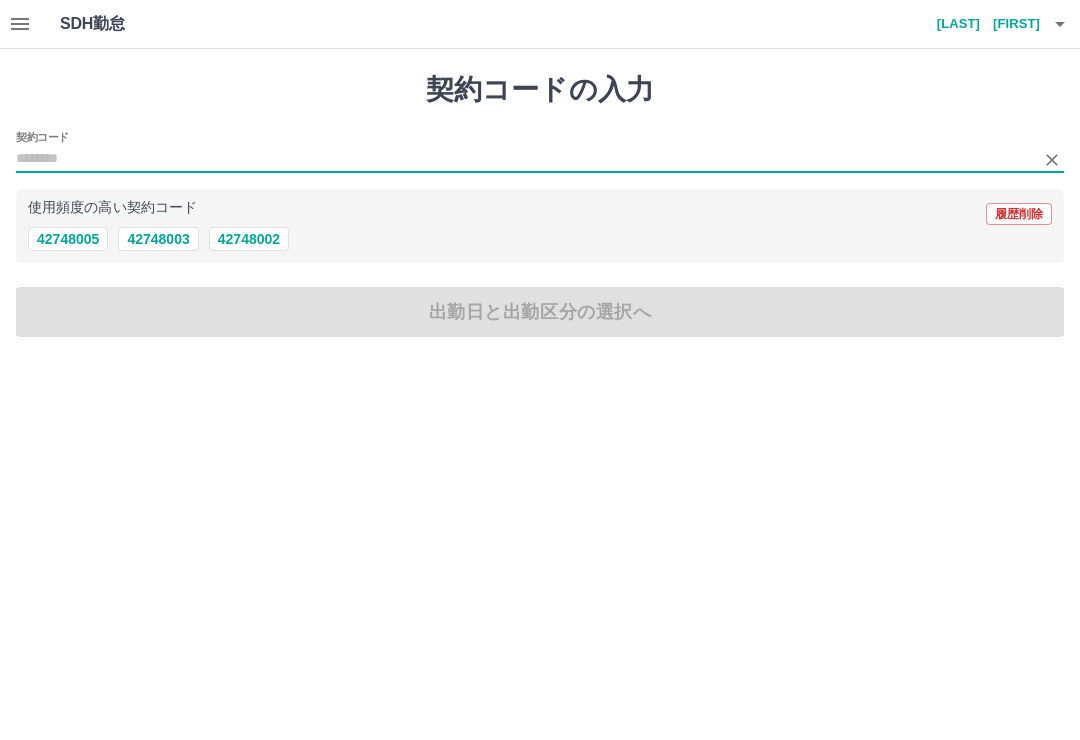 click on "42748005" at bounding box center [68, 239] 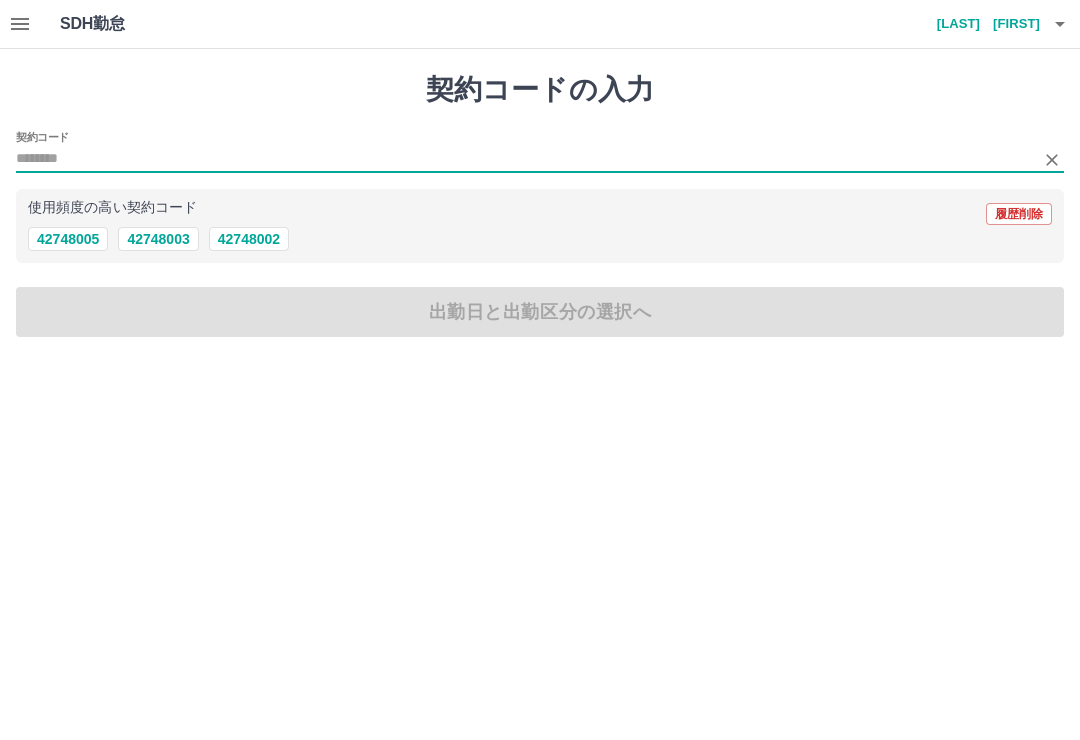 type on "********" 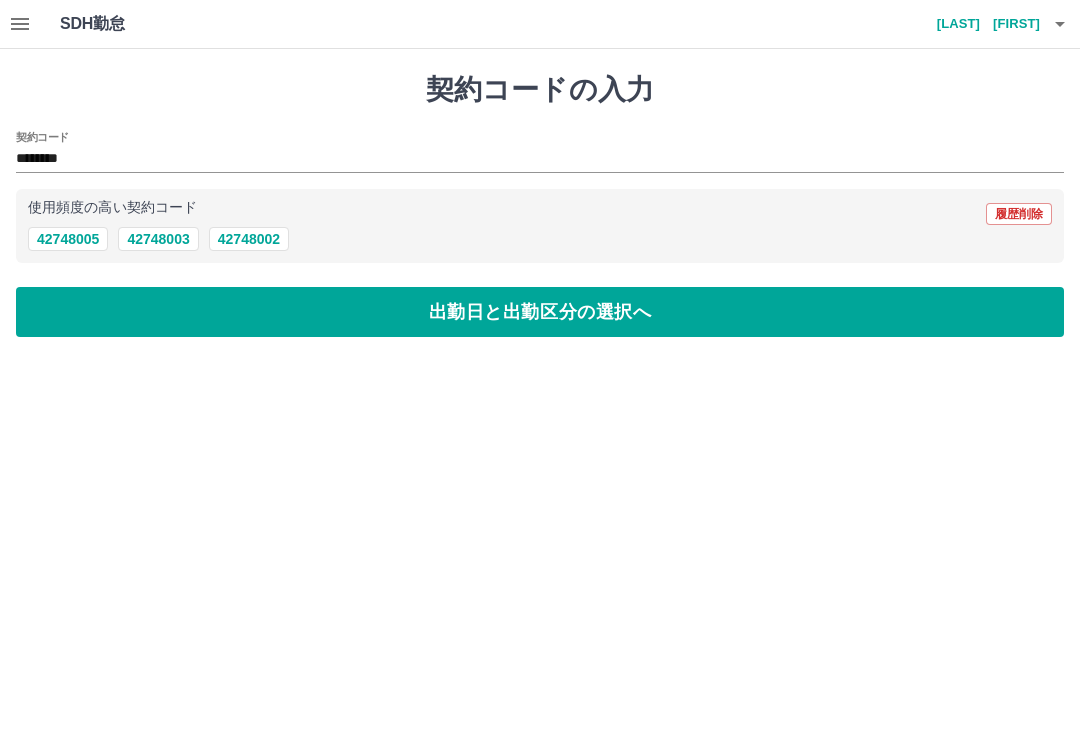 click on "出勤日と出勤区分の選択へ" at bounding box center (540, 312) 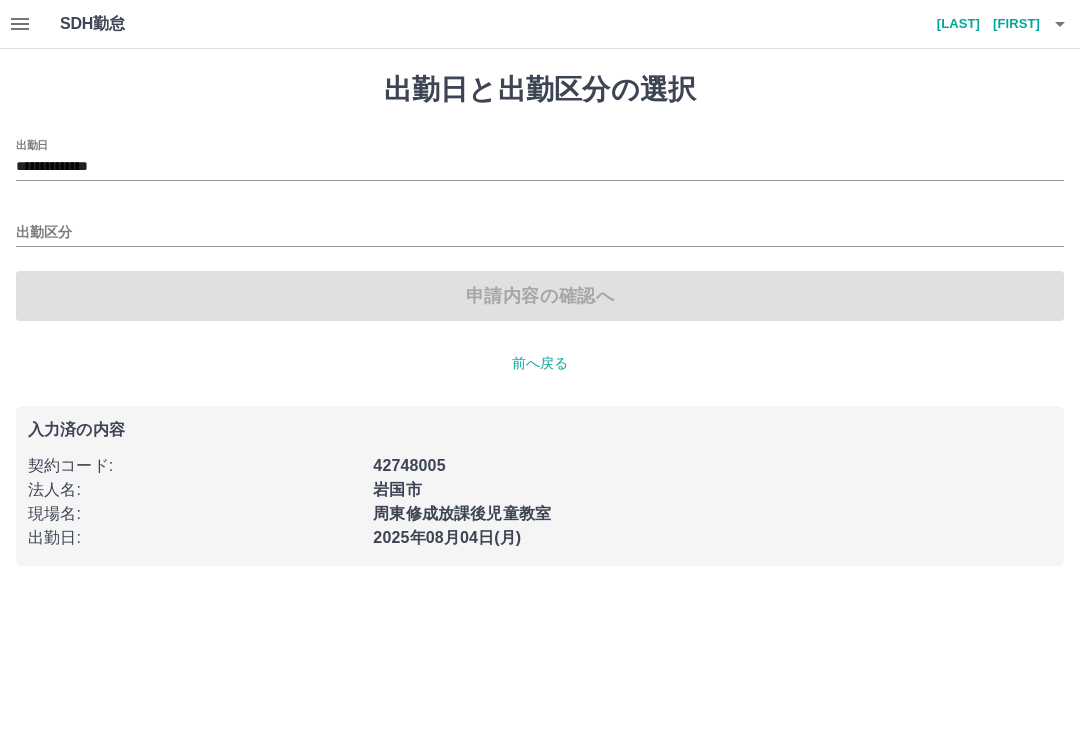 click on "出勤区分" at bounding box center [540, 233] 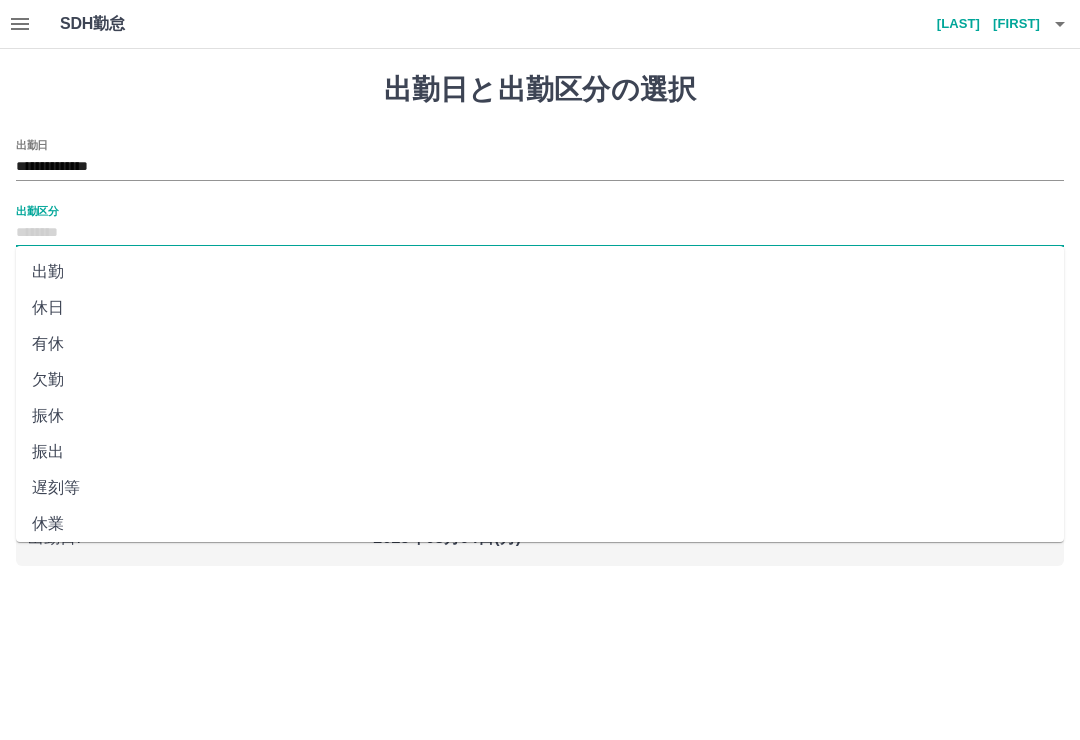 click on "出勤" at bounding box center [540, 272] 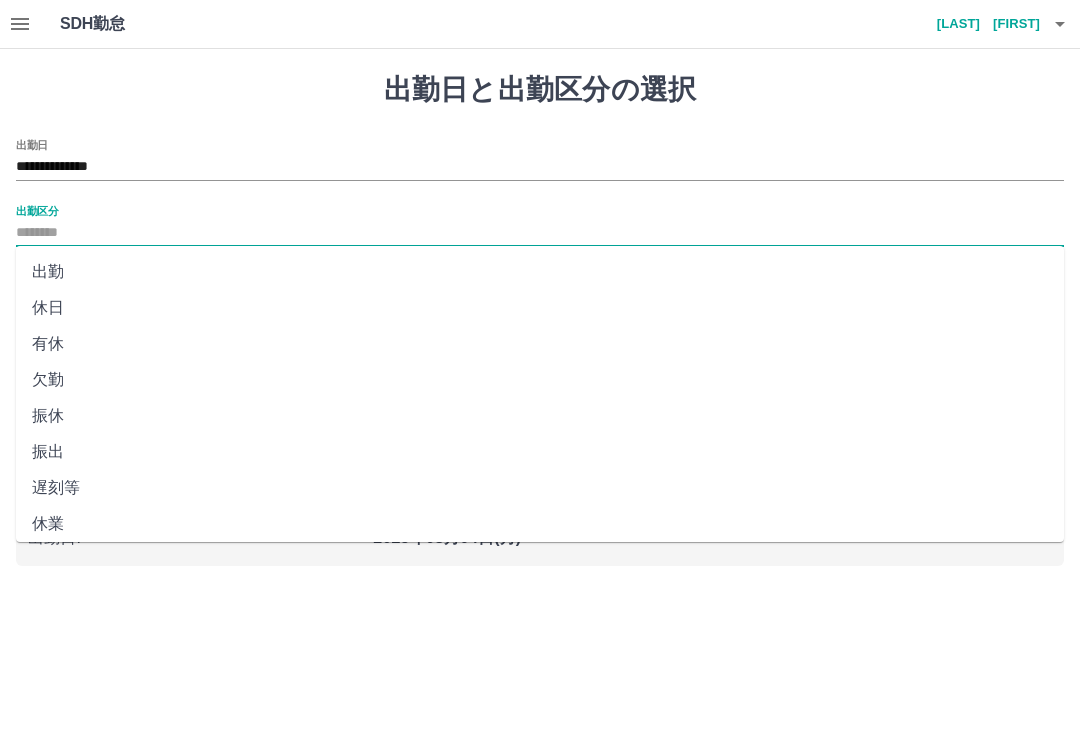 type on "**" 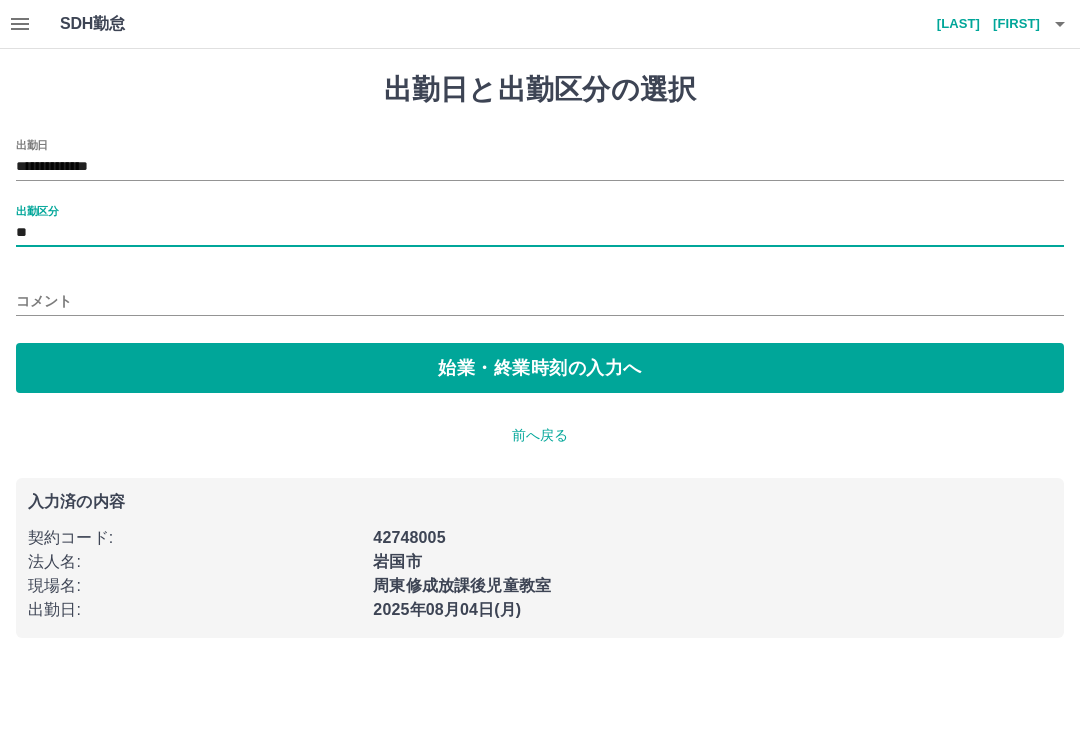 click on "始業・終業時刻の入力へ" at bounding box center [540, 368] 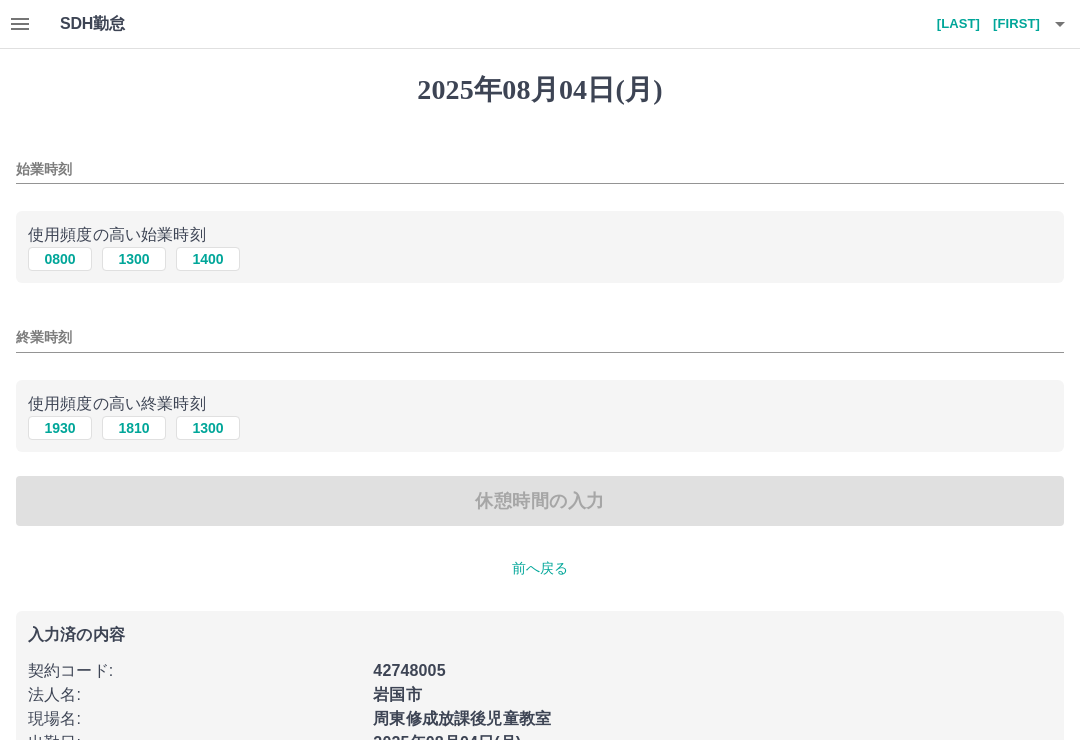 click on "0800" at bounding box center [60, 259] 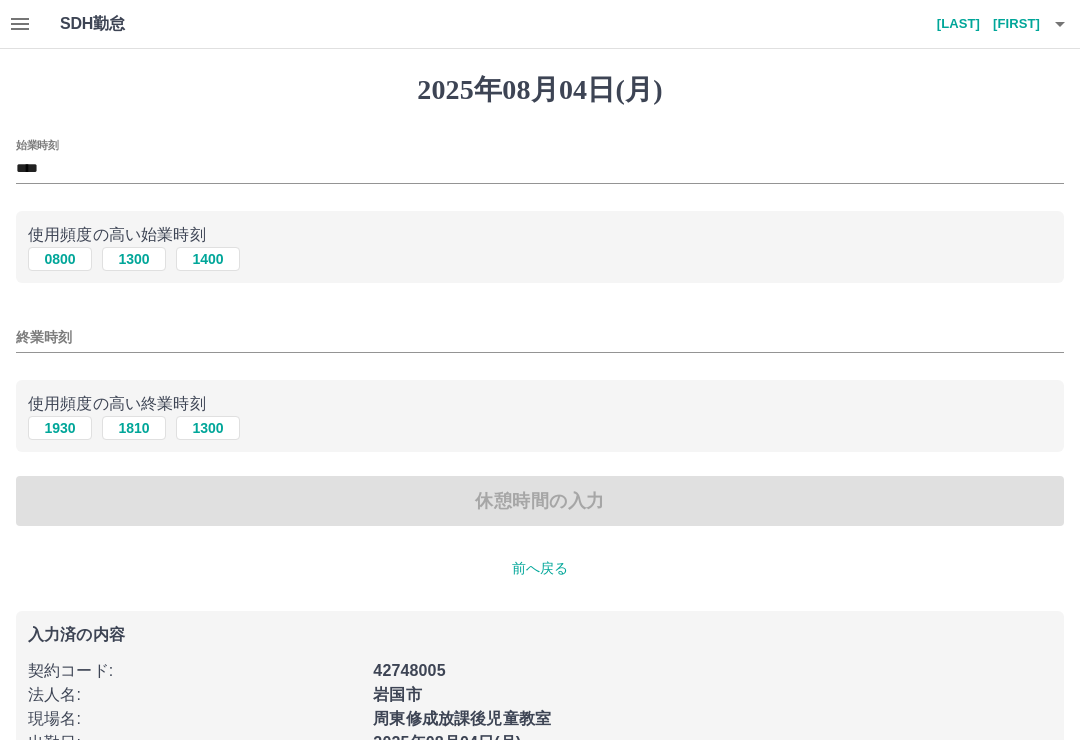 click on "終業時刻" at bounding box center [540, 337] 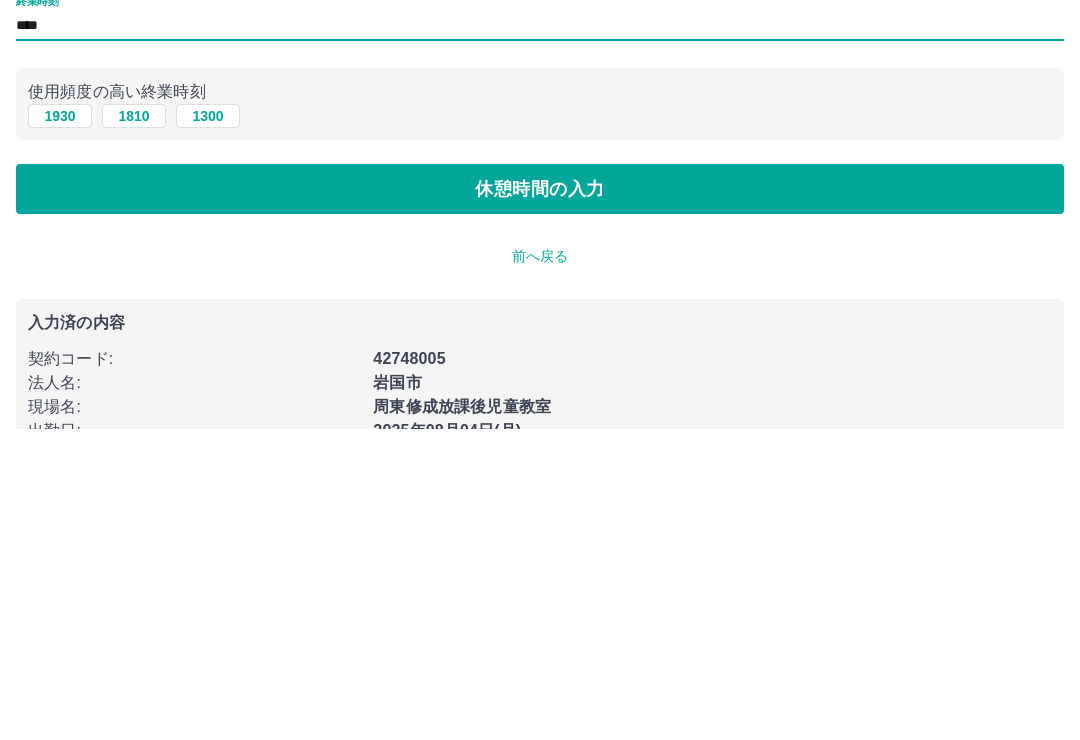 type on "****" 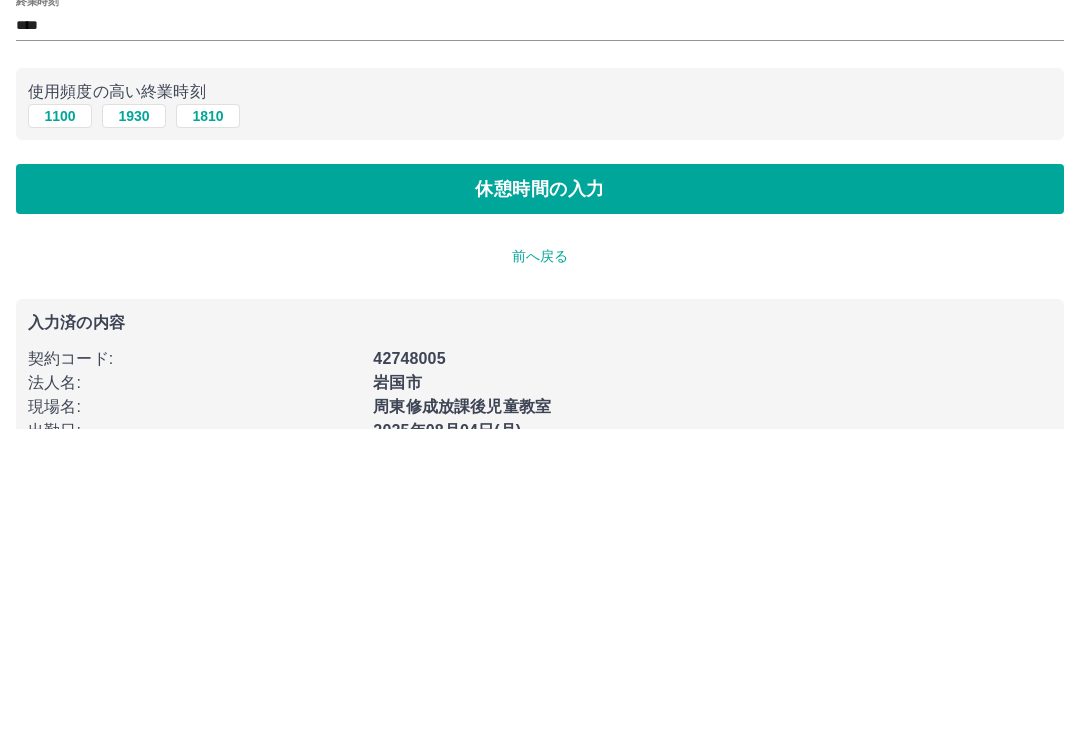 scroll, scrollTop: 81, scrollLeft: 0, axis: vertical 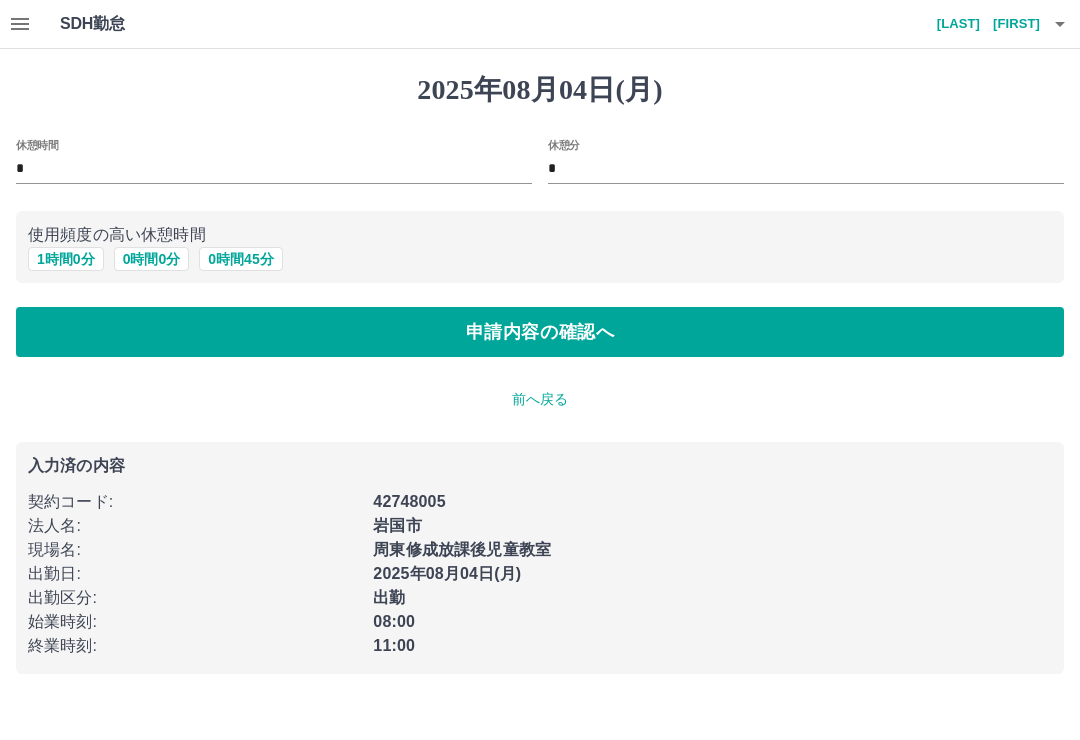 click on "0 時間 0 分" at bounding box center [152, 259] 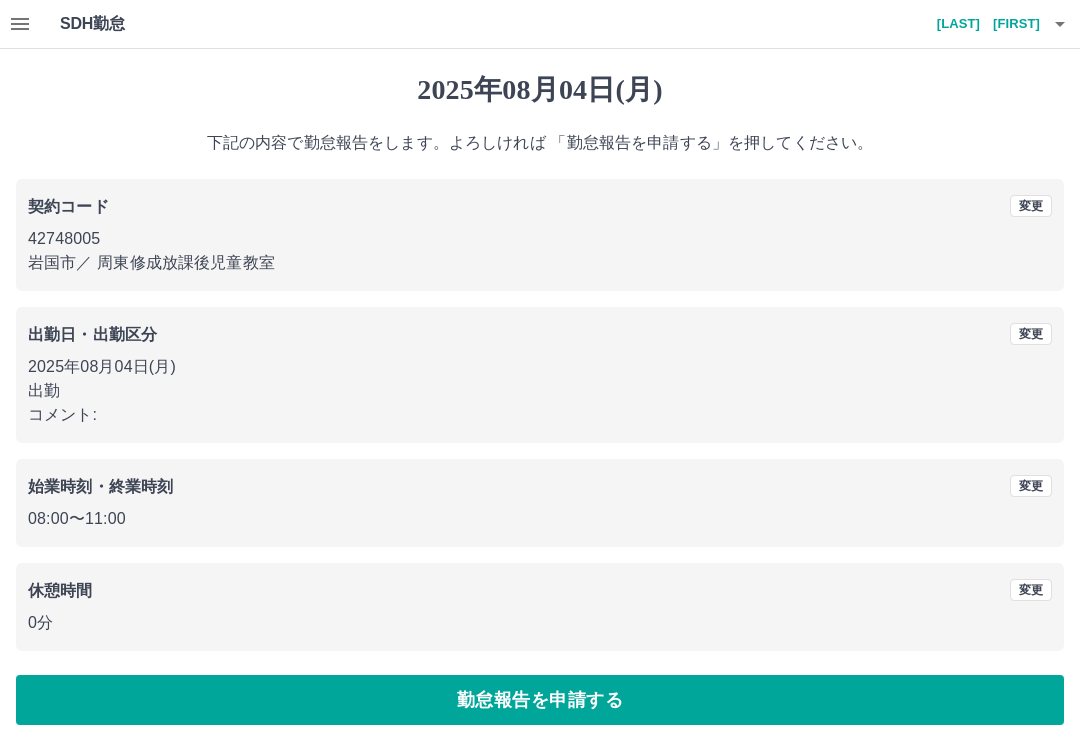 click on "勤怠報告を申請する" at bounding box center [540, 700] 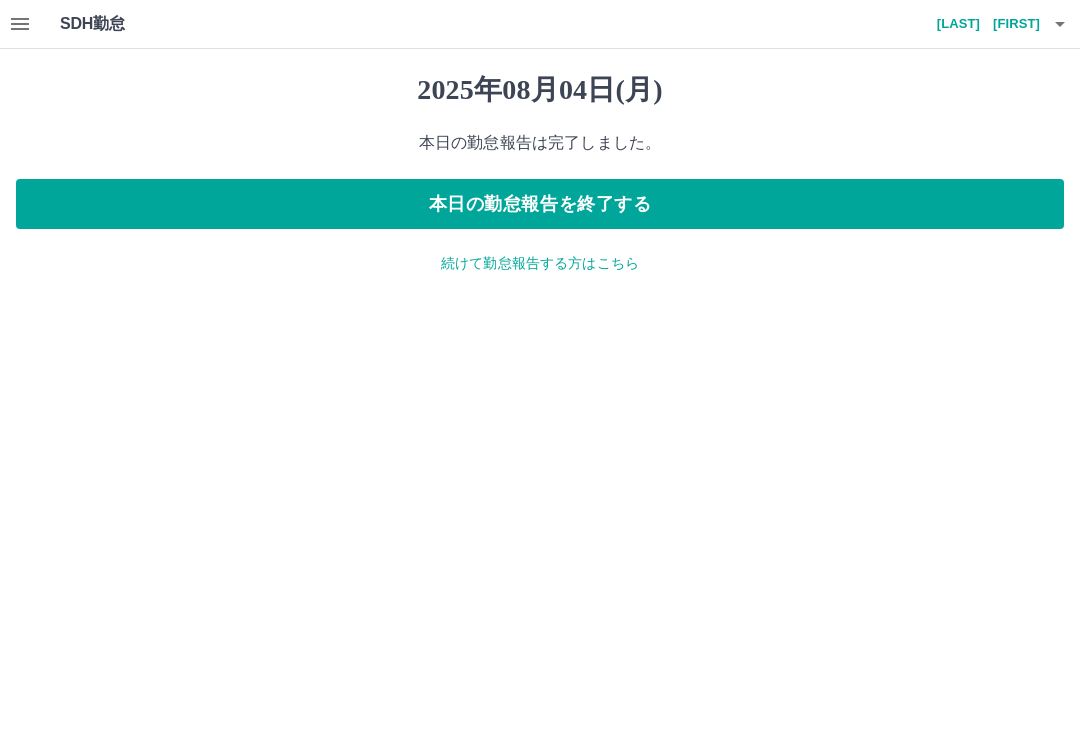 click at bounding box center (20, 24) 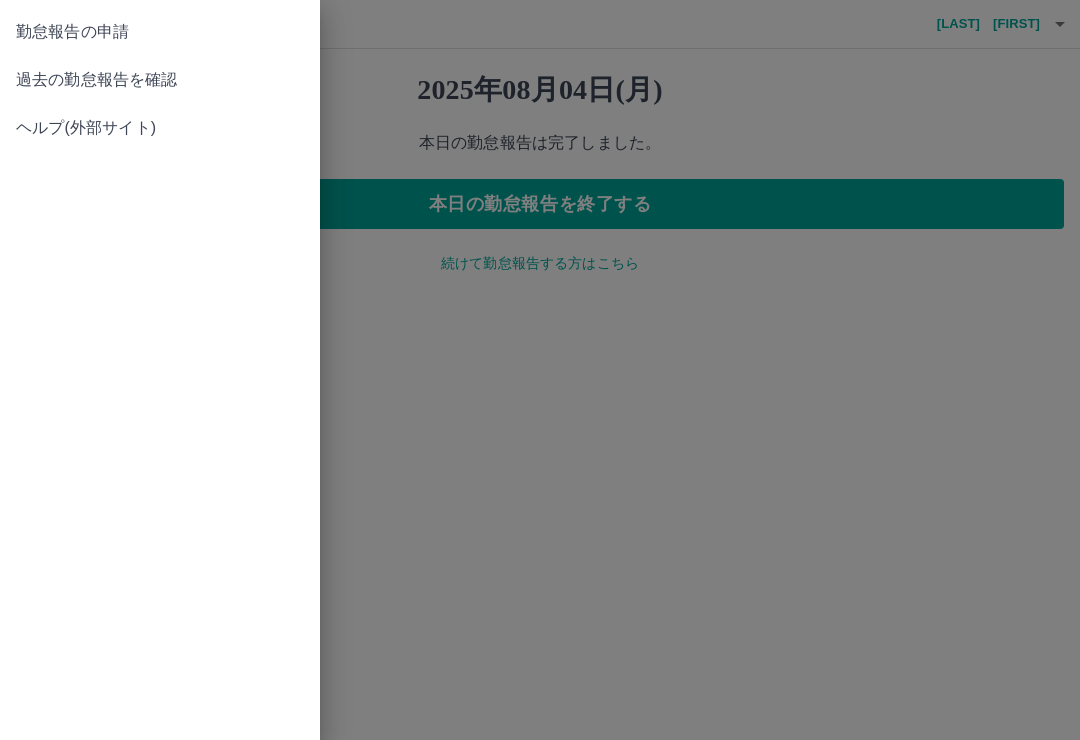 click on "過去の勤怠報告を確認" at bounding box center (160, 80) 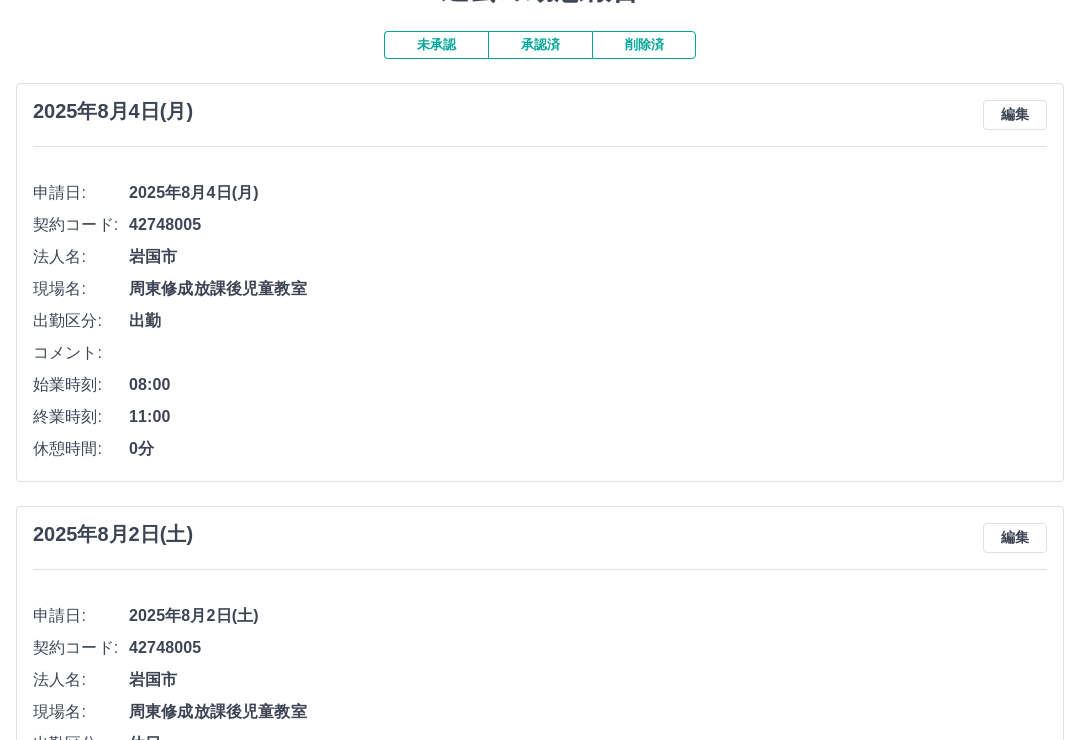 scroll, scrollTop: 99, scrollLeft: 0, axis: vertical 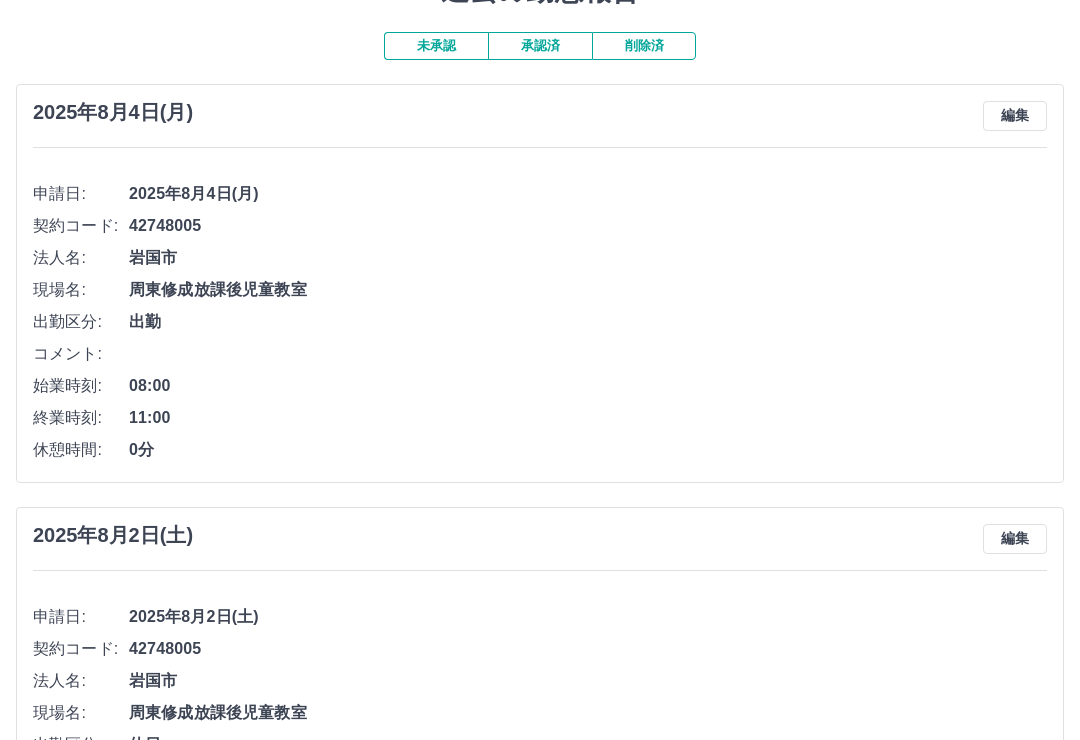 click on "承認済" at bounding box center [540, 46] 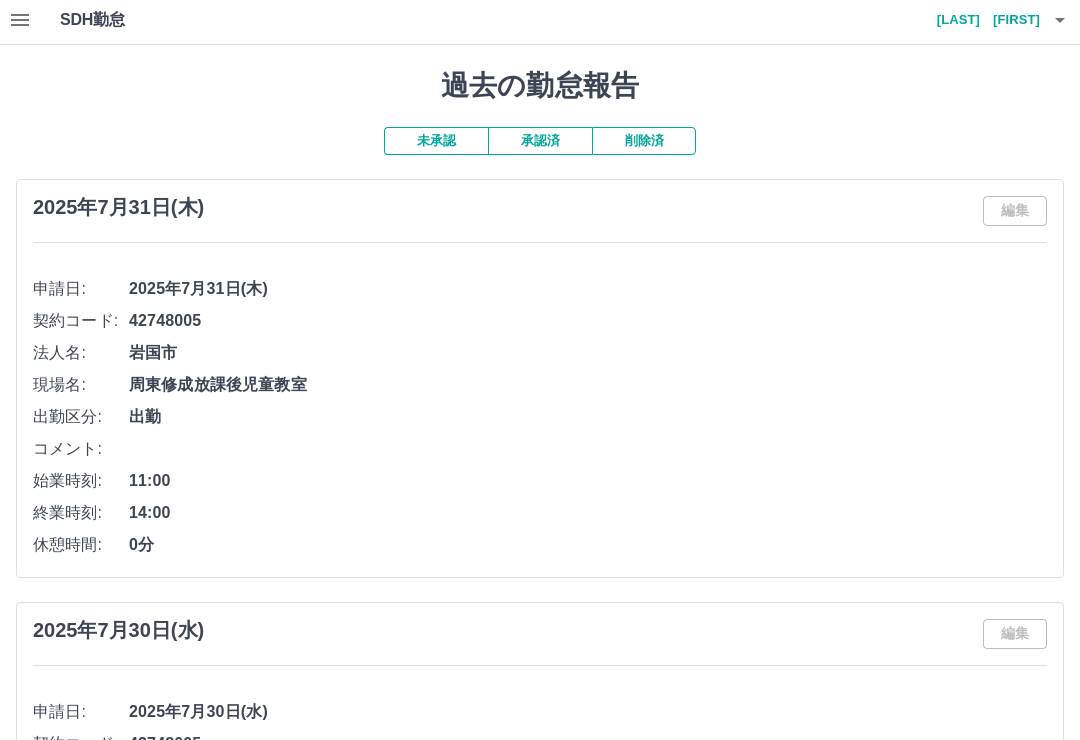 scroll, scrollTop: 5, scrollLeft: 0, axis: vertical 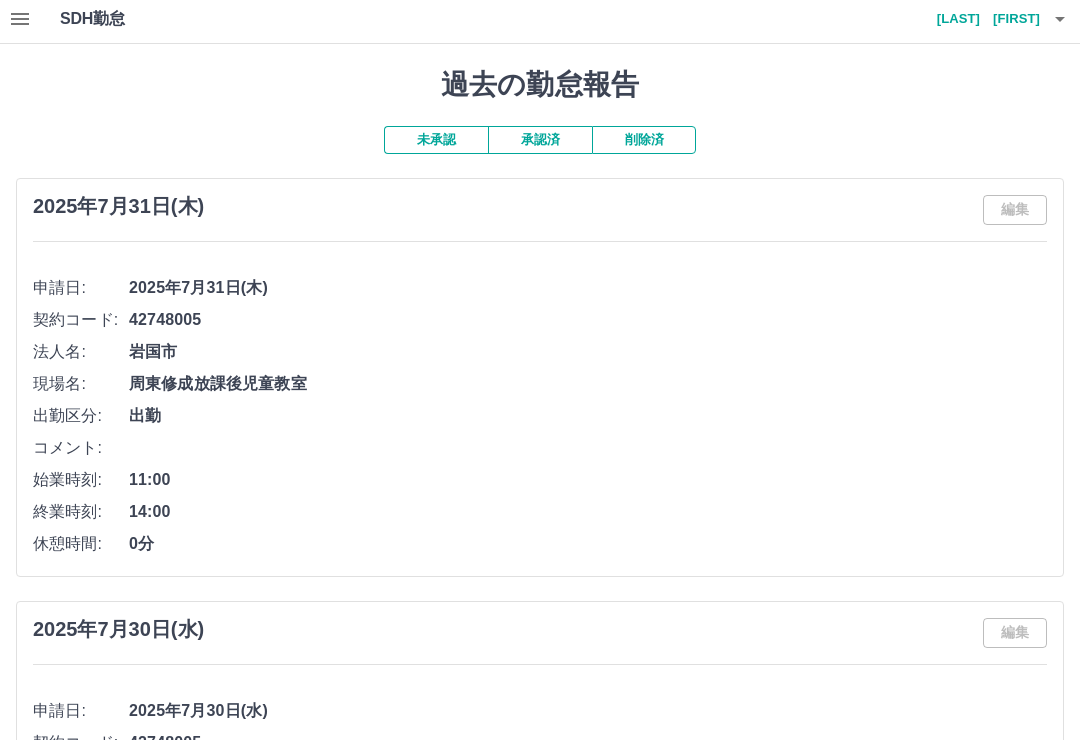 click 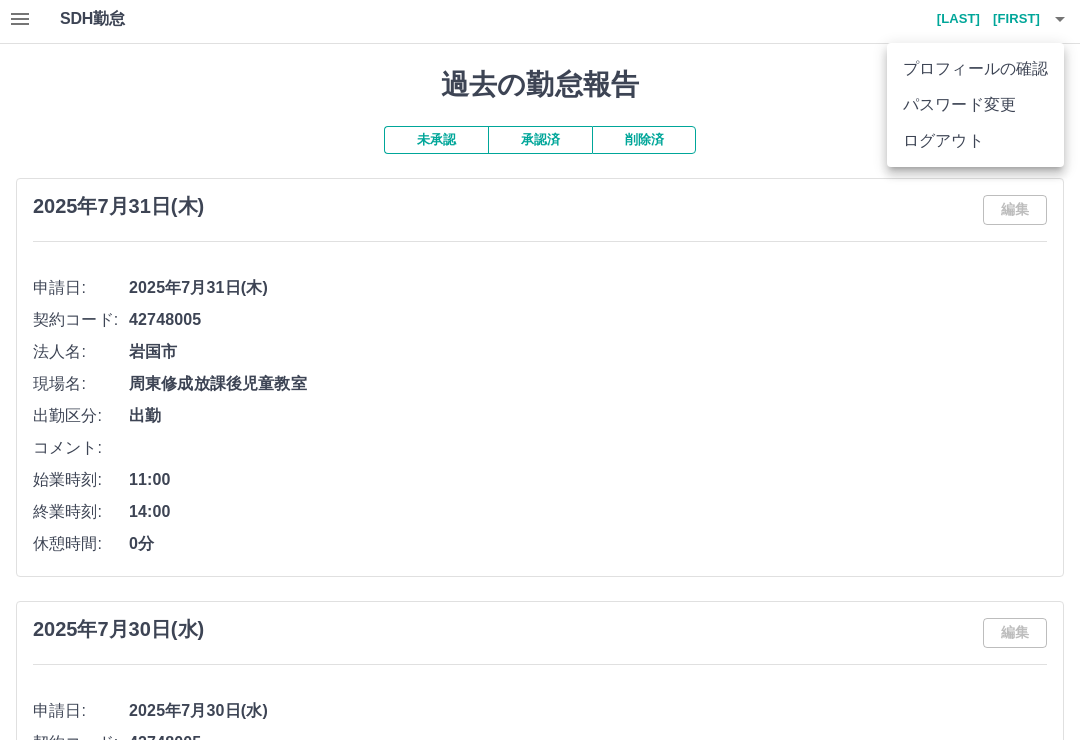 click on "ログアウト" at bounding box center [975, 141] 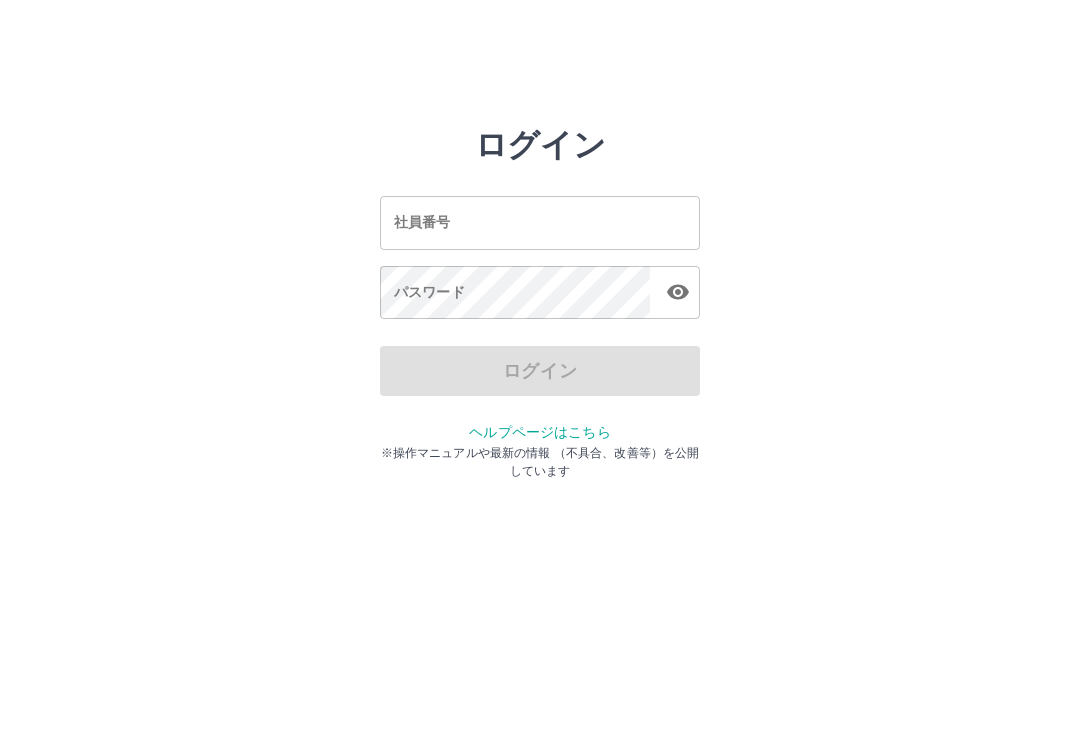 scroll, scrollTop: 0, scrollLeft: 0, axis: both 